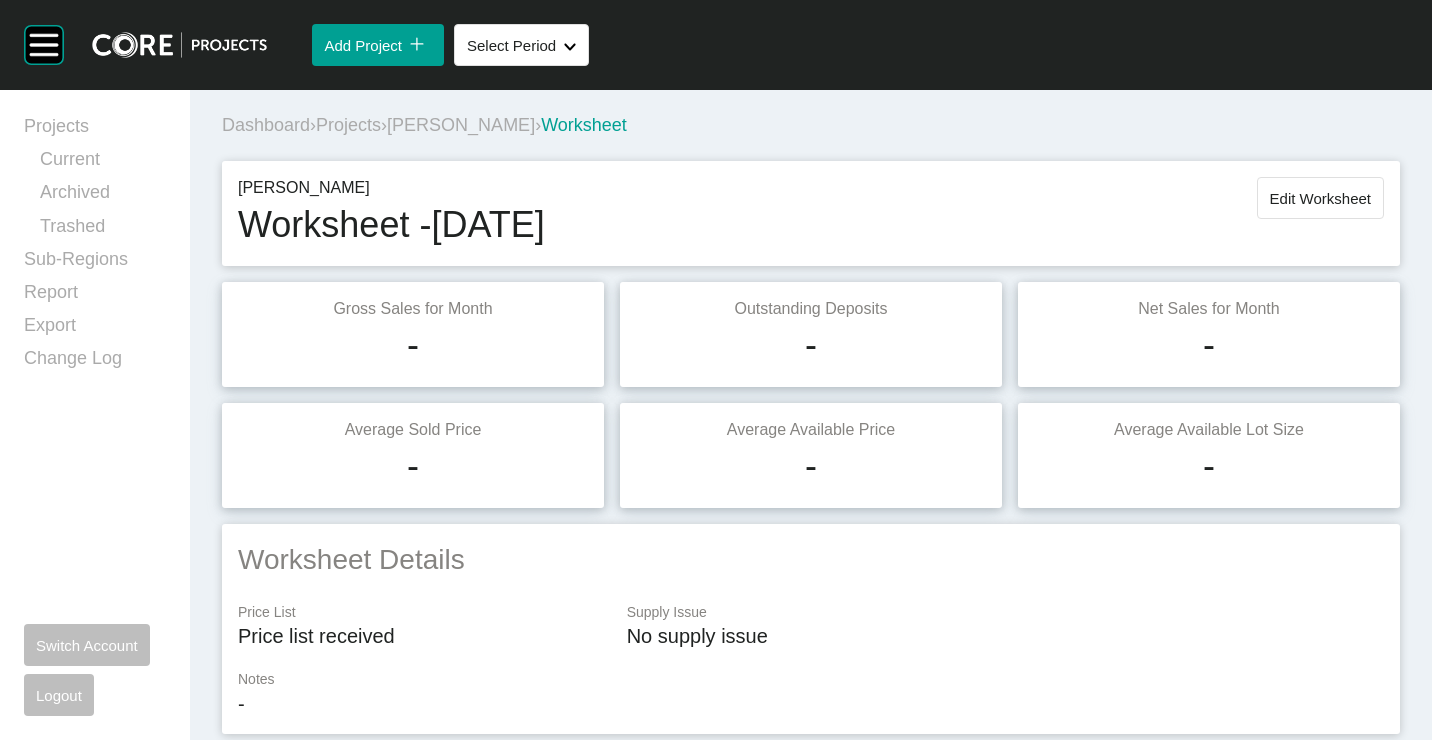 scroll, scrollTop: 0, scrollLeft: 0, axis: both 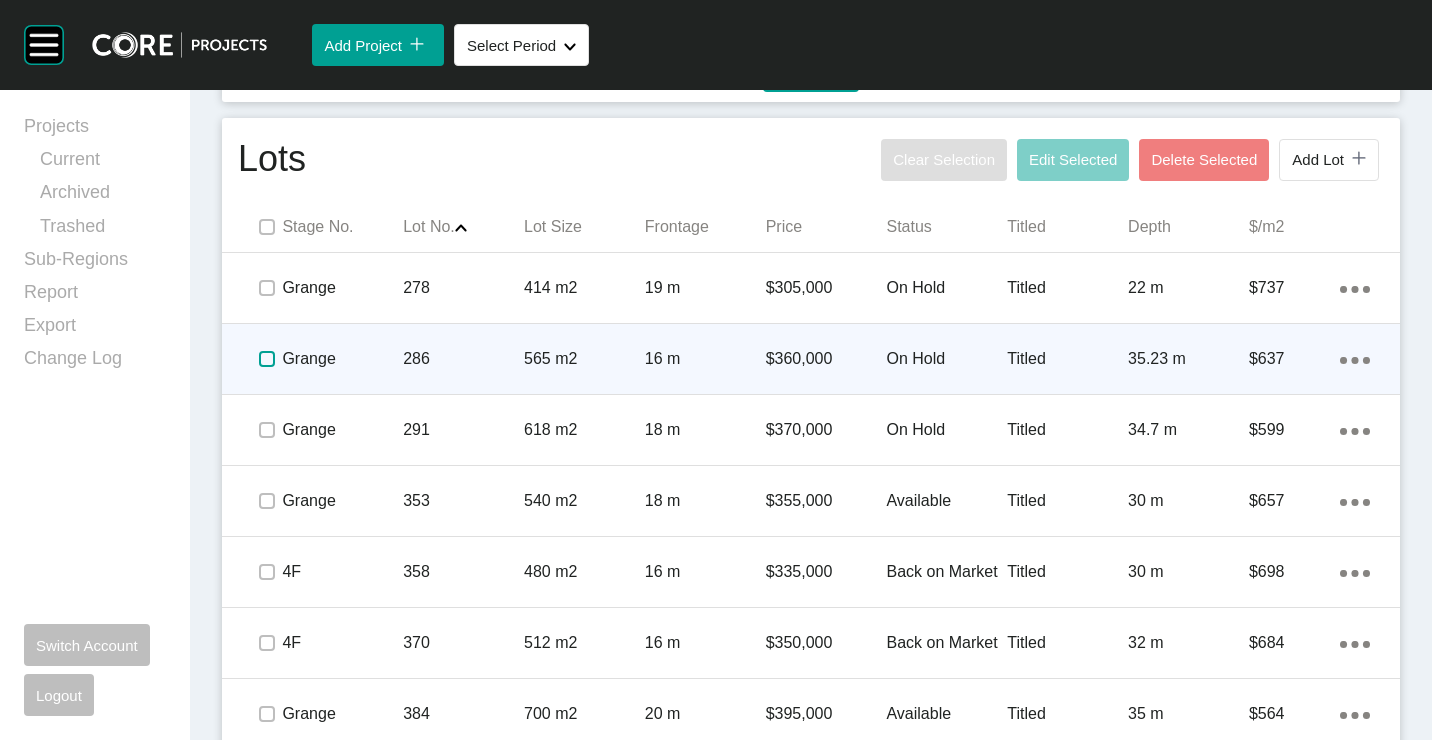 click at bounding box center (267, 359) 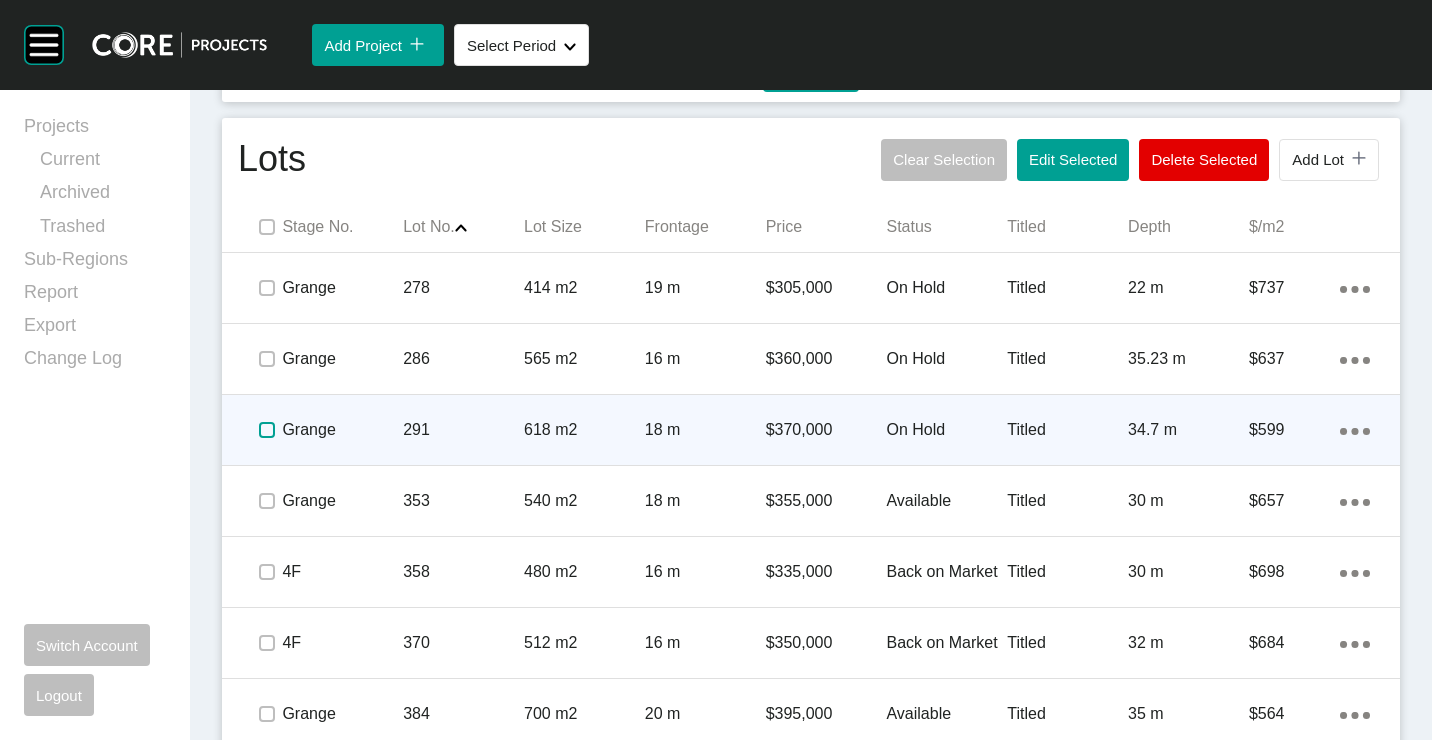 click at bounding box center (267, 430) 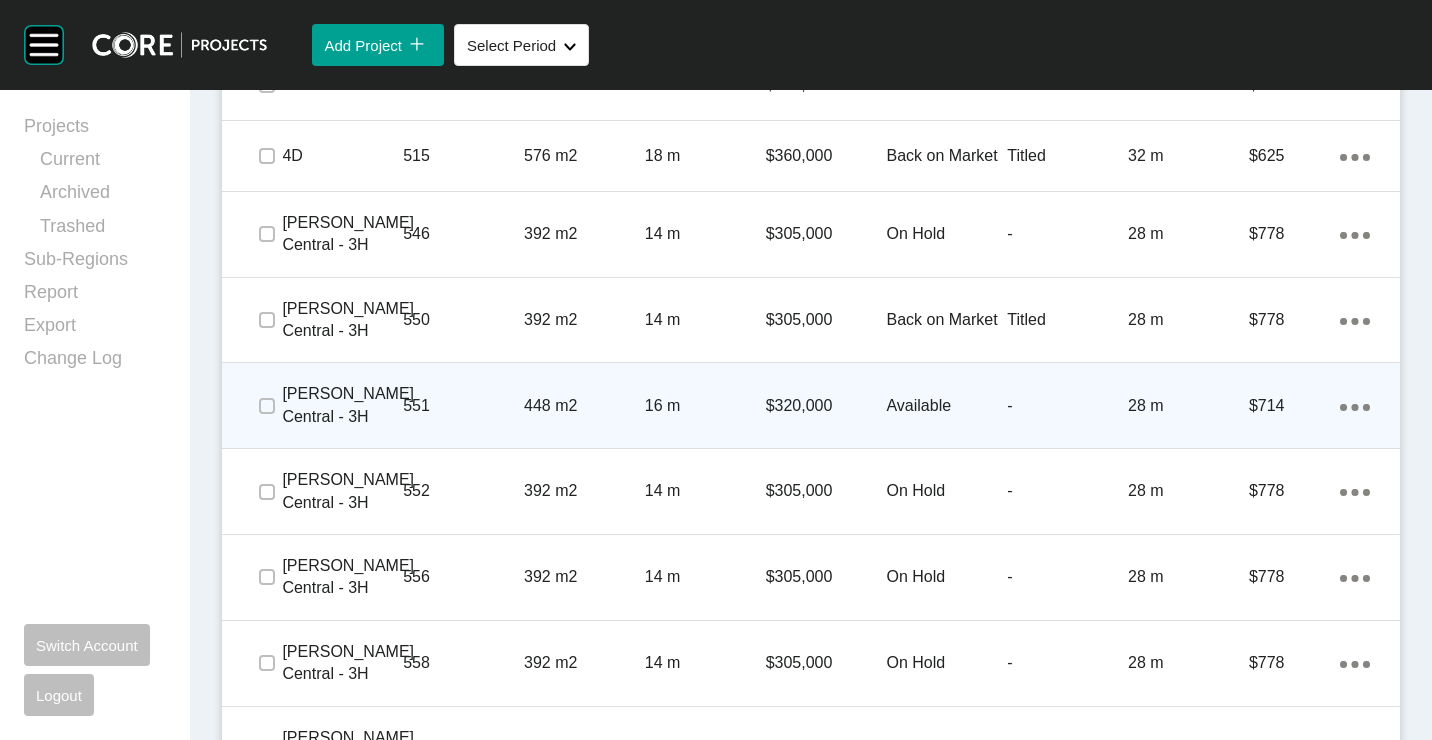 scroll, scrollTop: 2700, scrollLeft: 0, axis: vertical 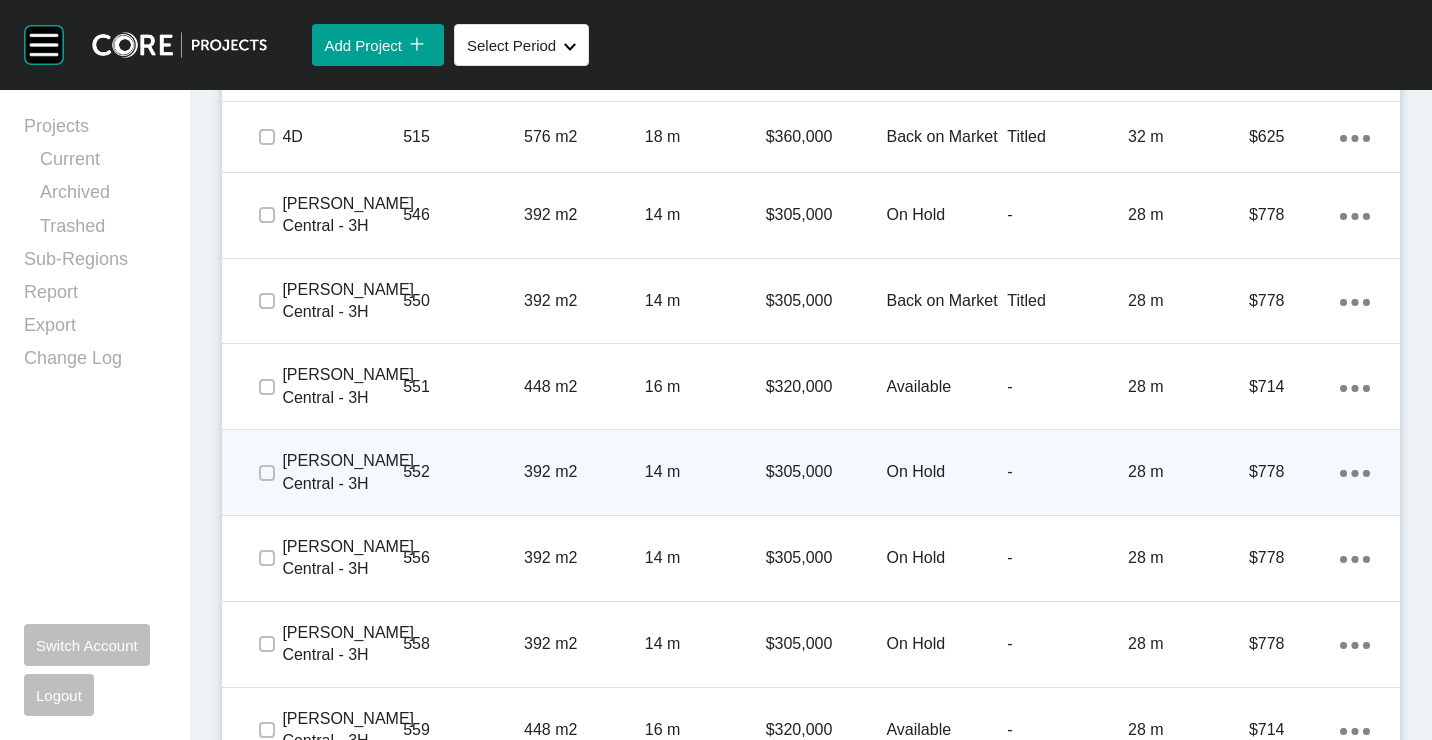 click on "Action Menu Dots Copy 6 Created with Sketch." 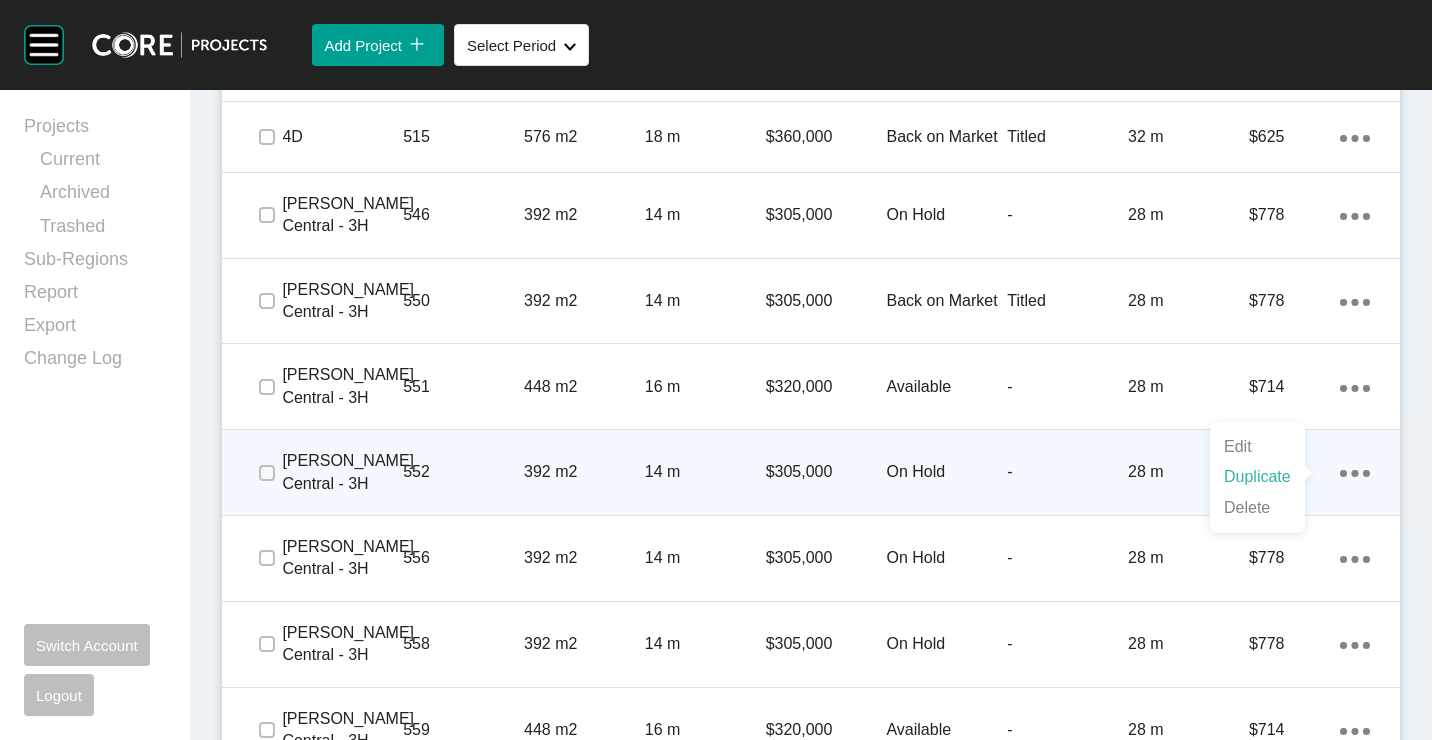 click on "Duplicate" at bounding box center (1257, 477) 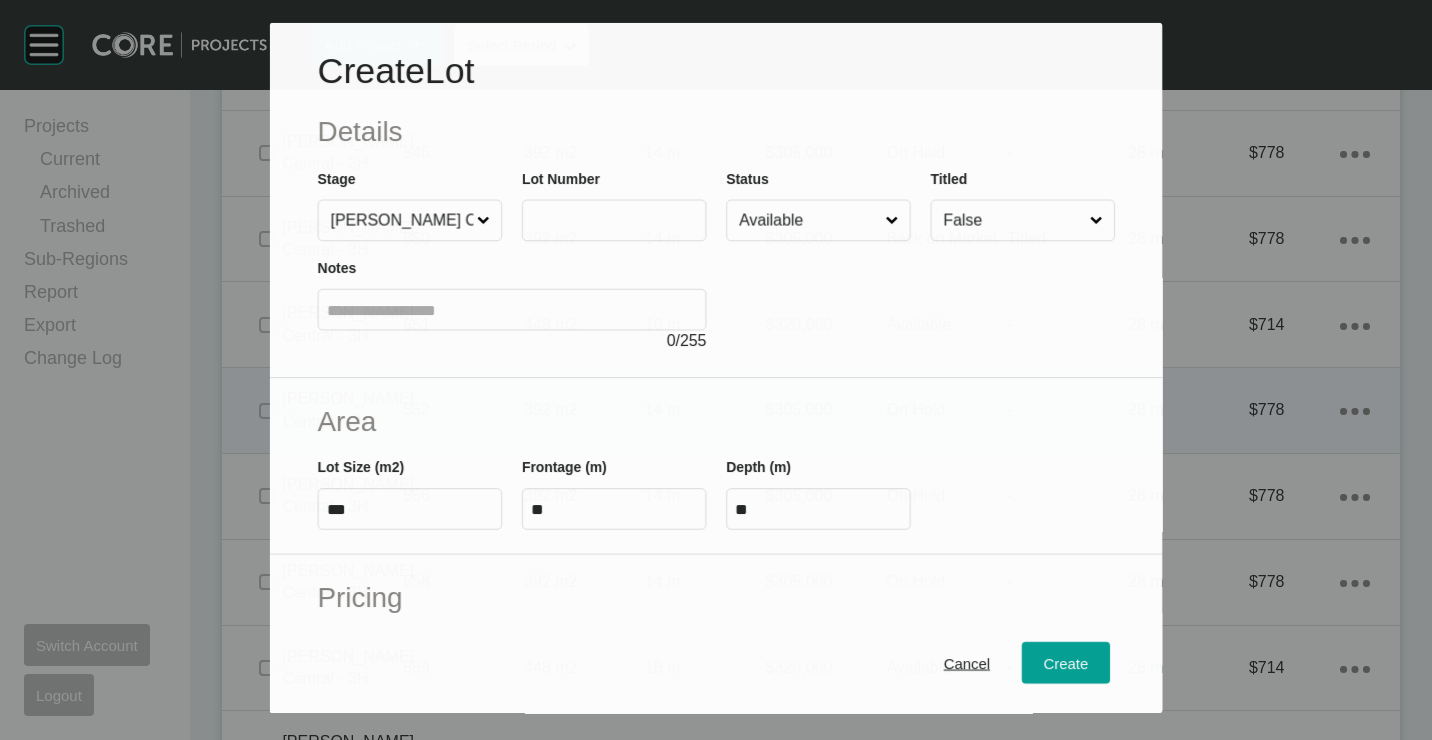 scroll, scrollTop: 2638, scrollLeft: 0, axis: vertical 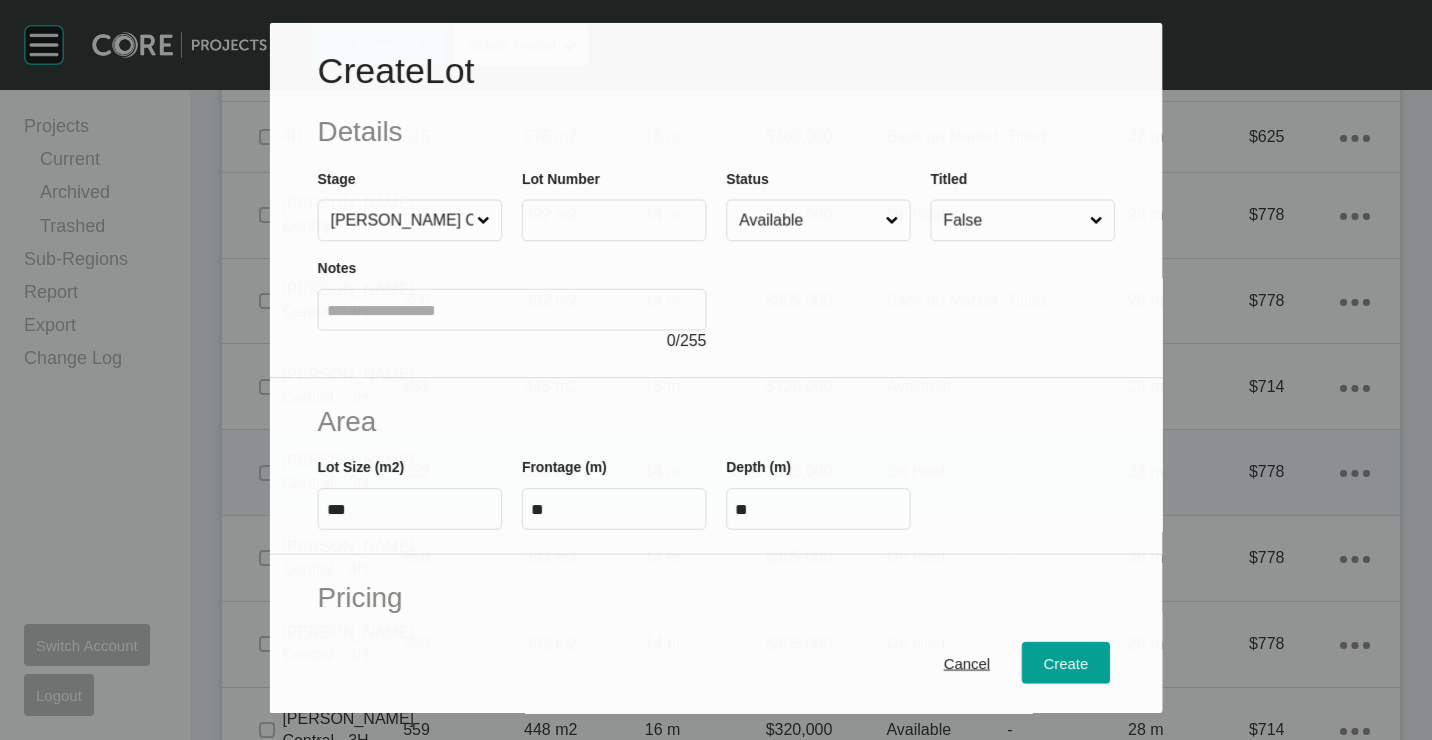 click at bounding box center (614, 220) 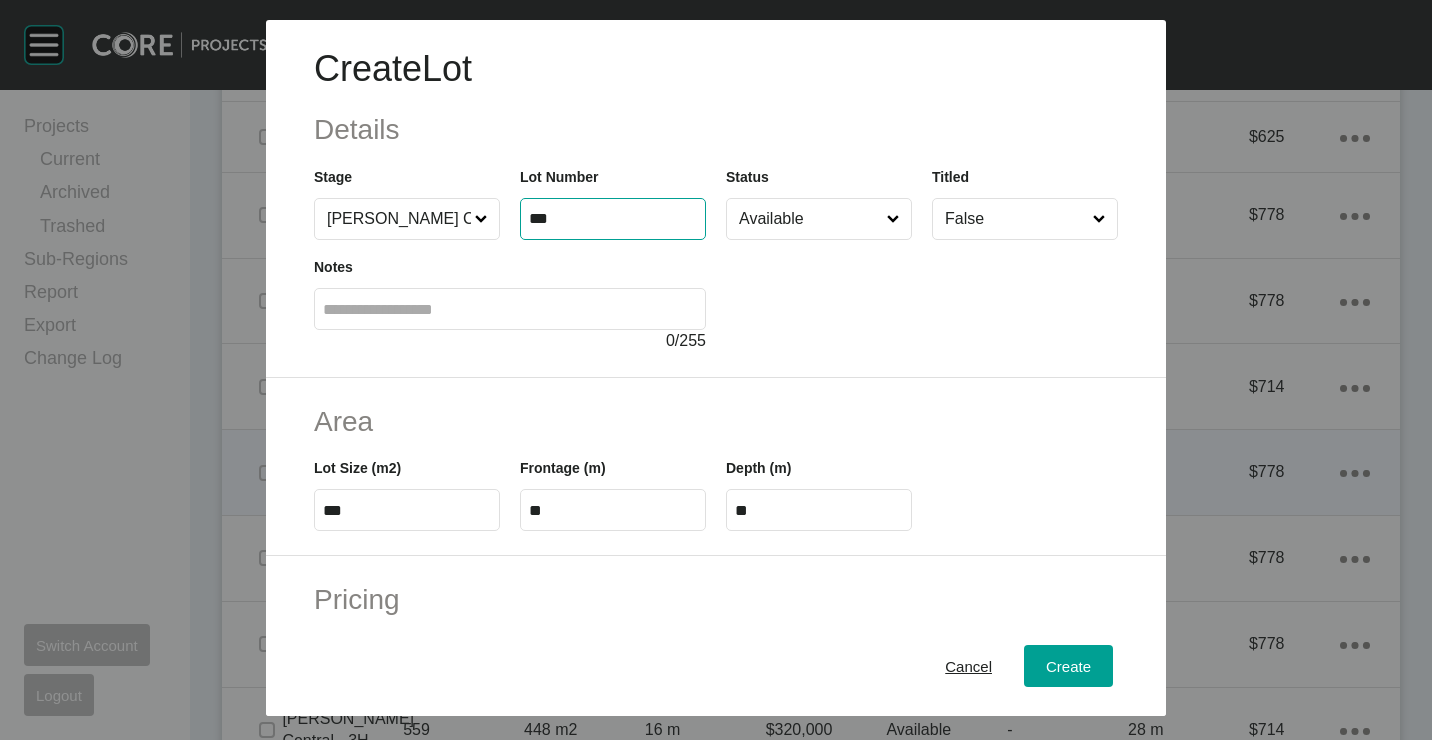 type on "***" 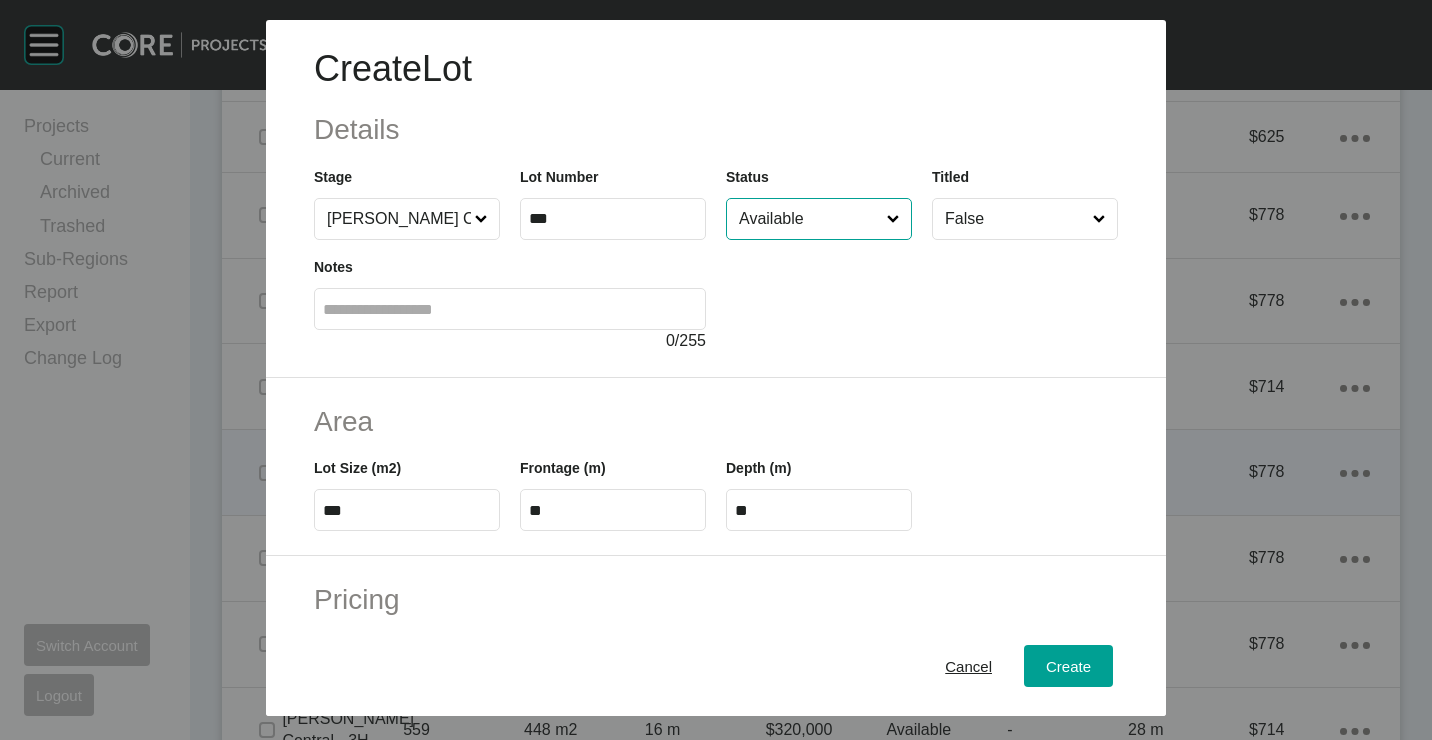 type on "*******" 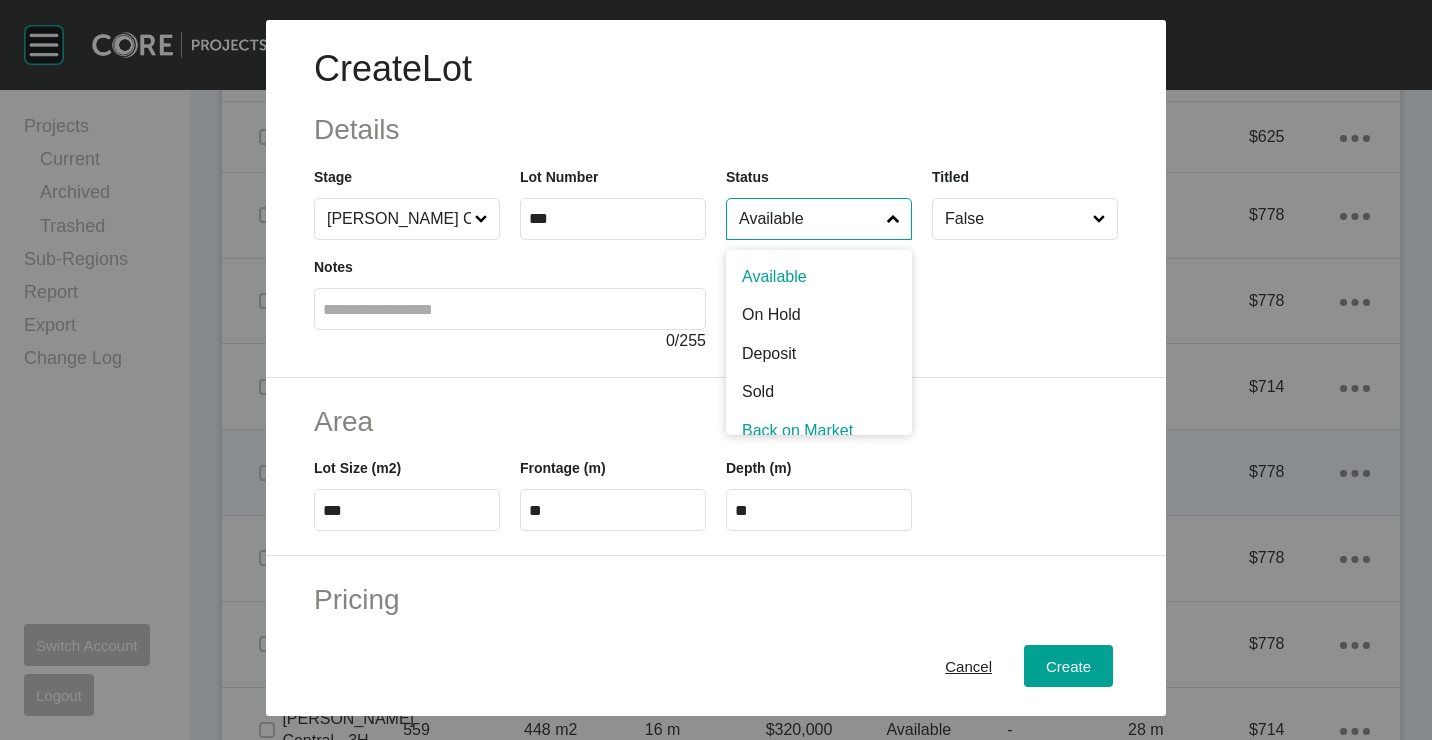 scroll, scrollTop: 15, scrollLeft: 0, axis: vertical 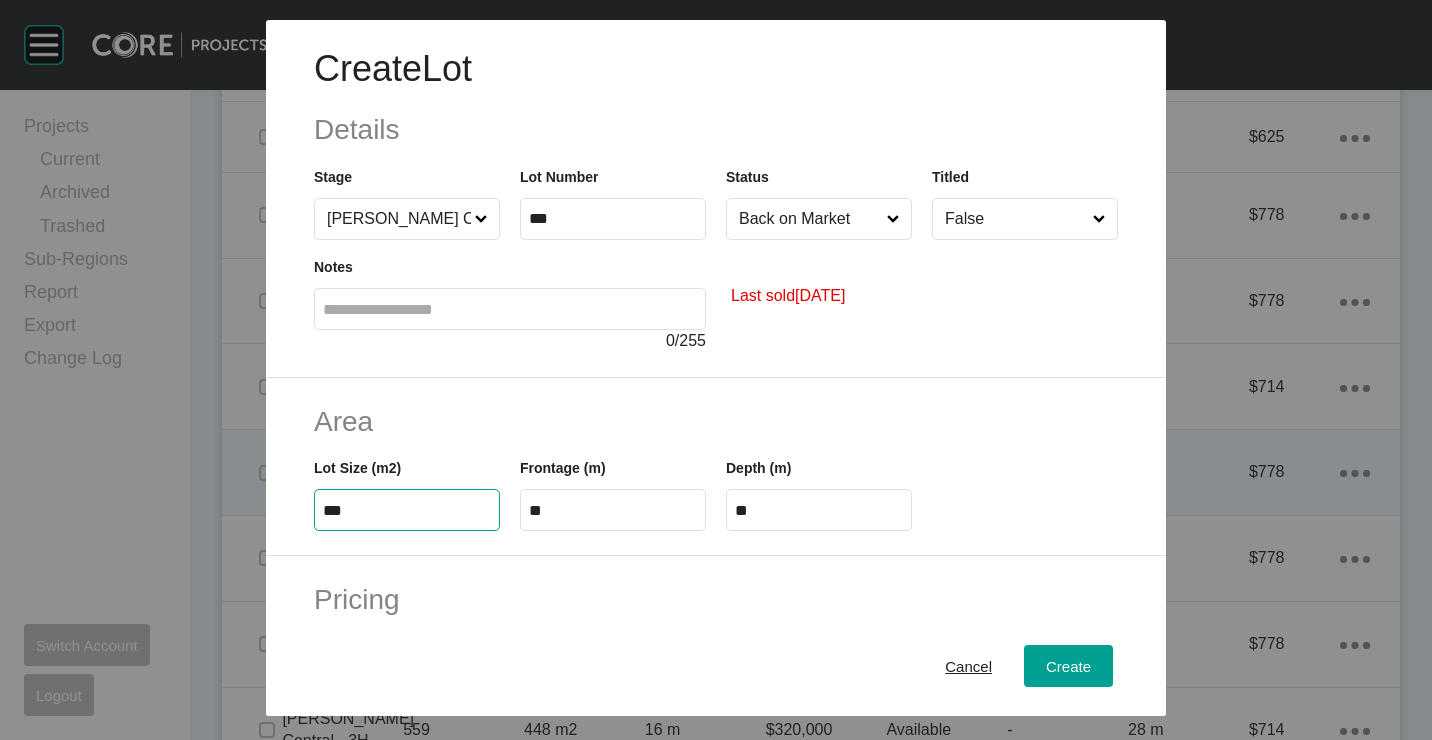 type on "***" 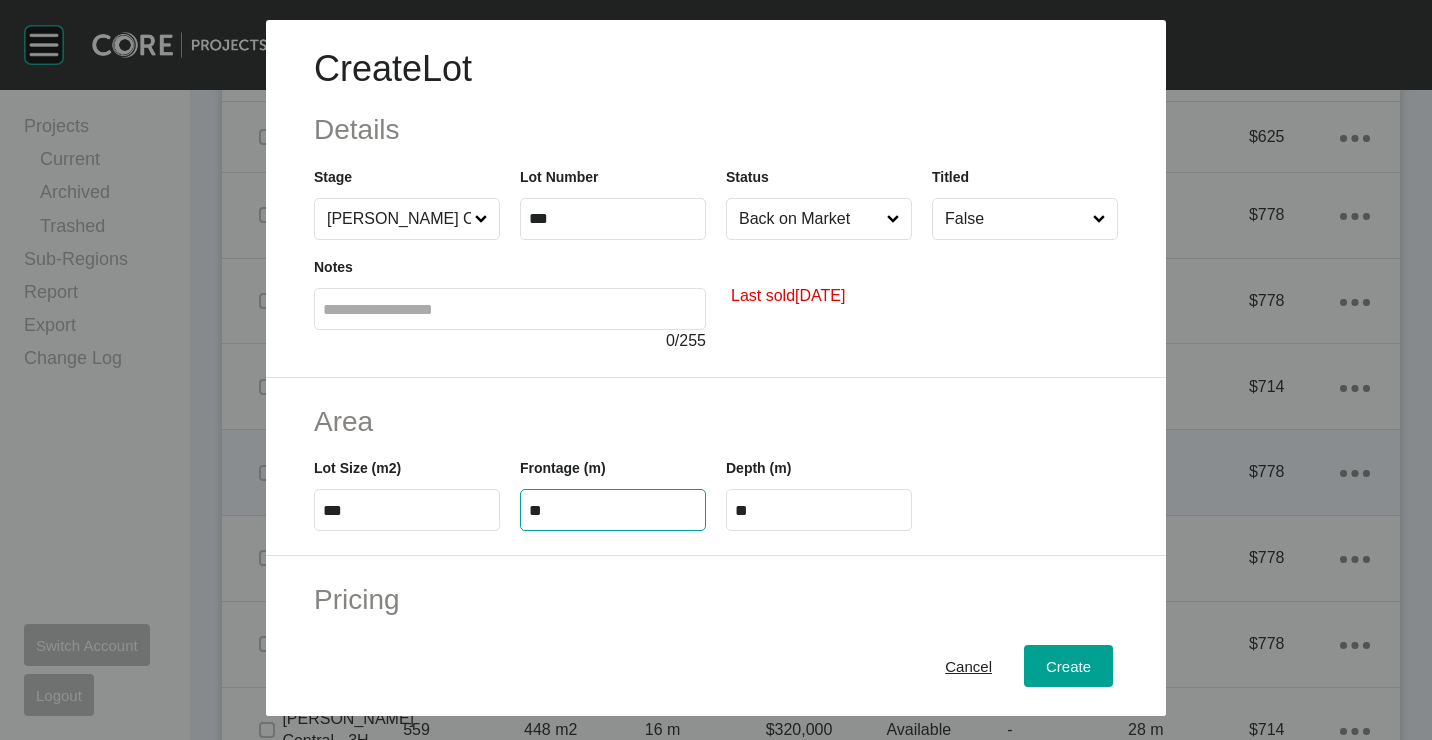 type on "**" 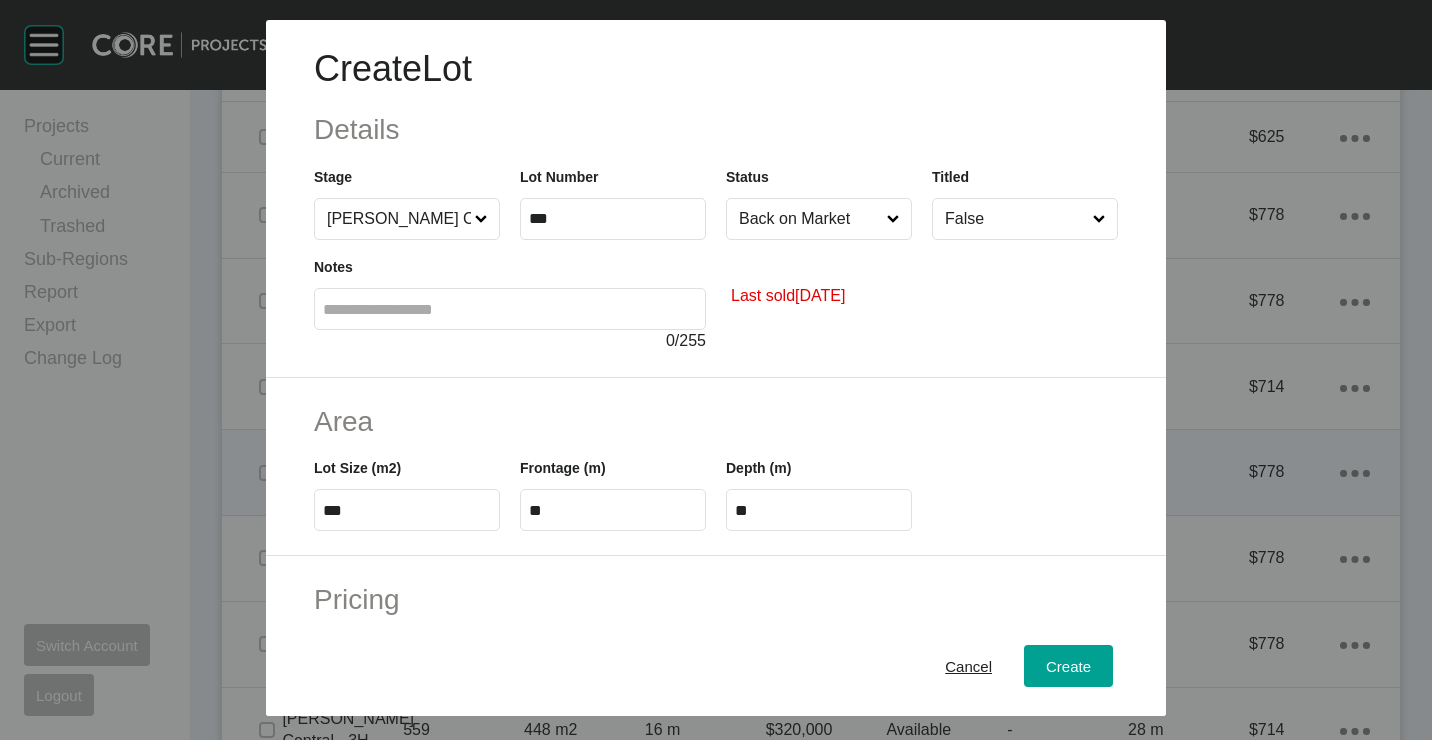 type on "*" 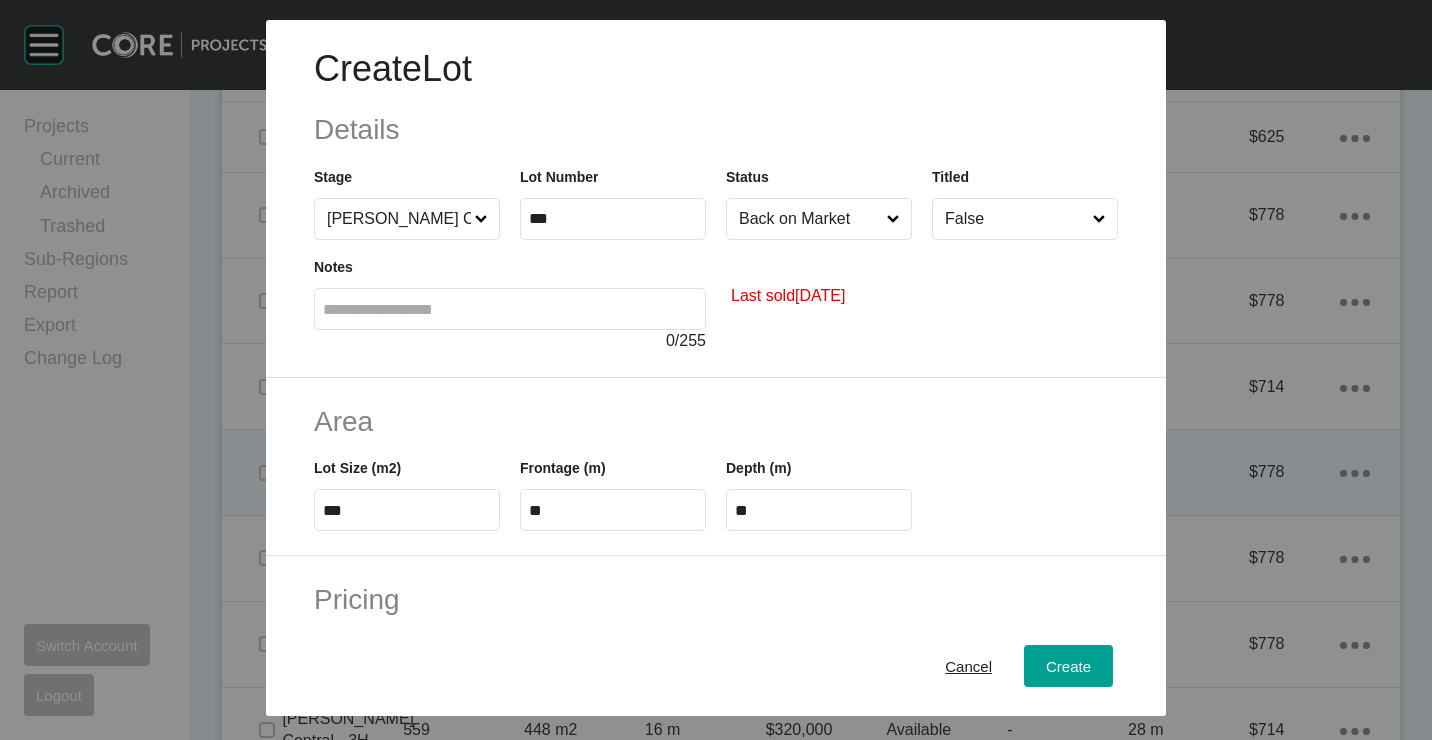 type on "*******" 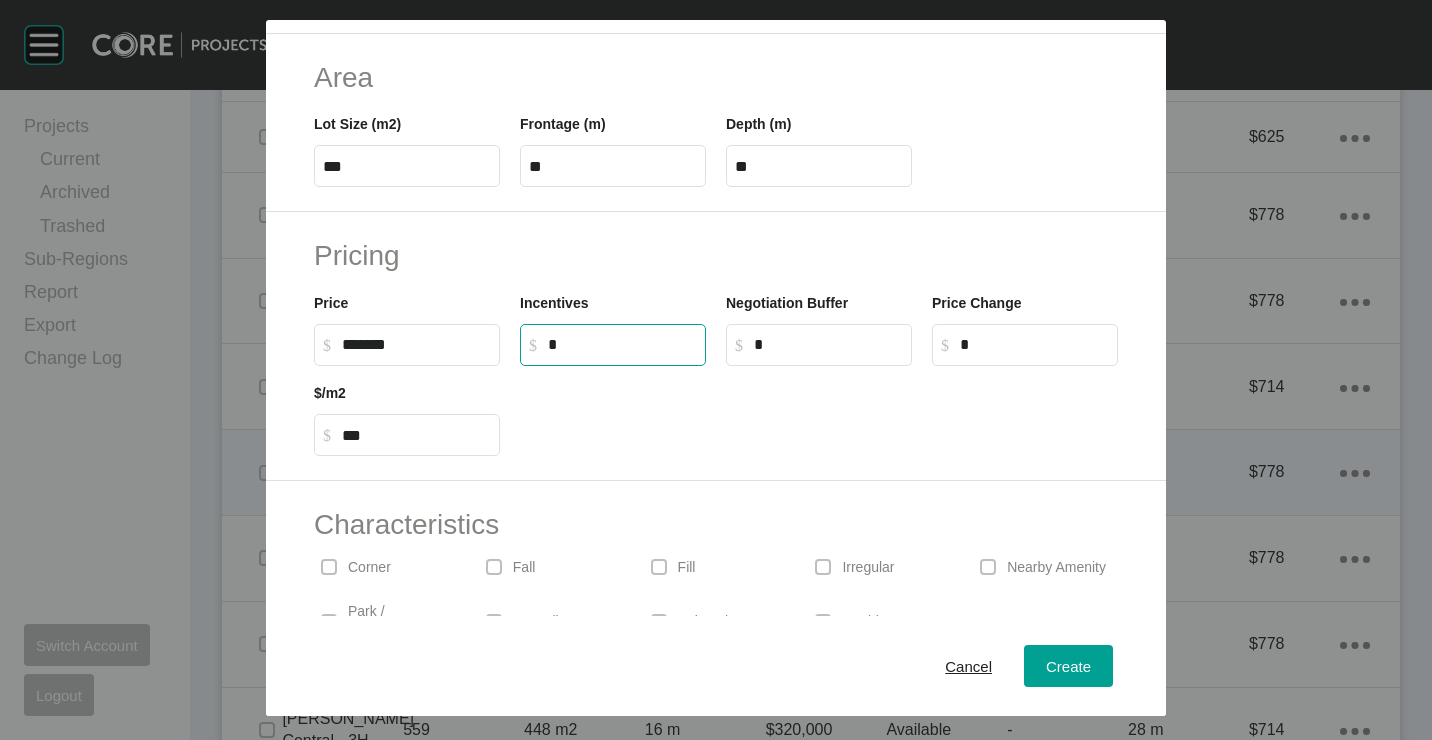 scroll, scrollTop: 480, scrollLeft: 0, axis: vertical 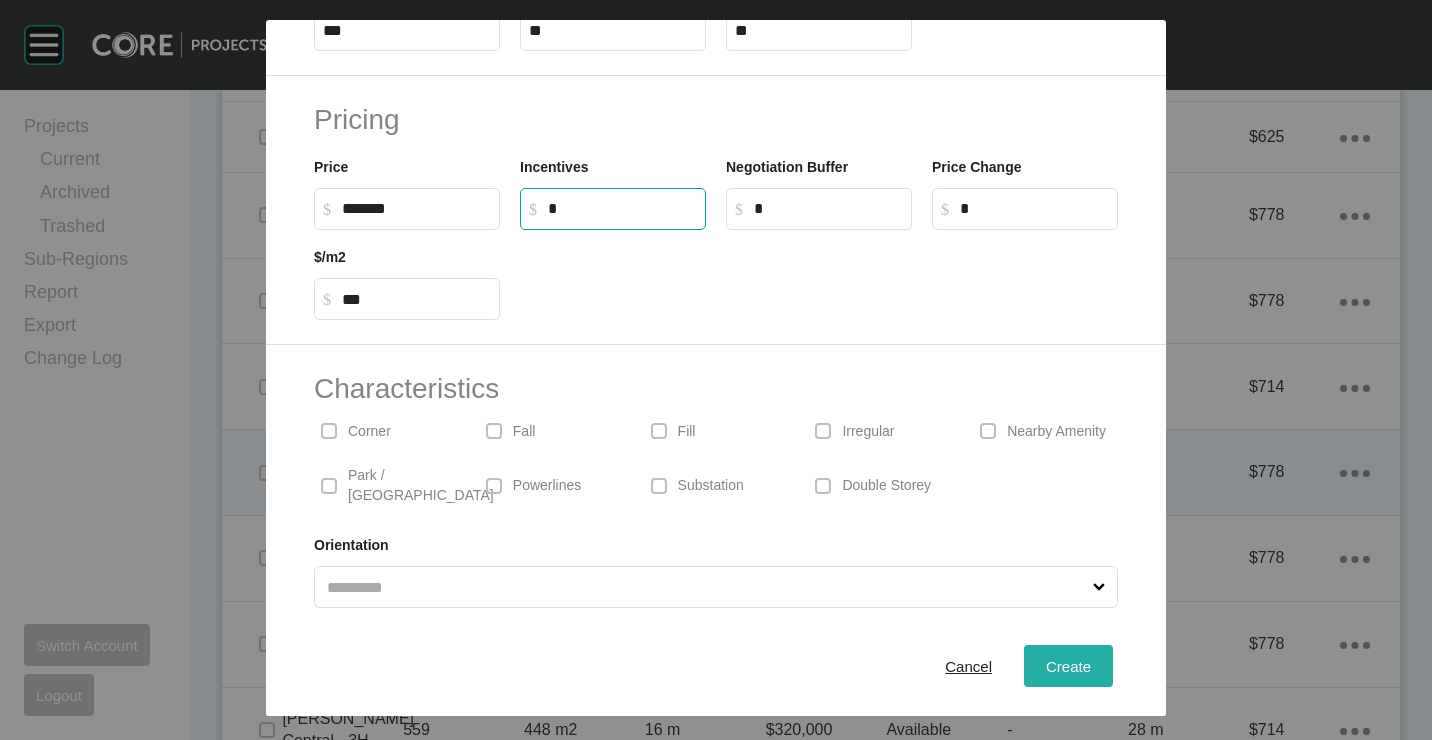 click on "Create" at bounding box center (1068, 666) 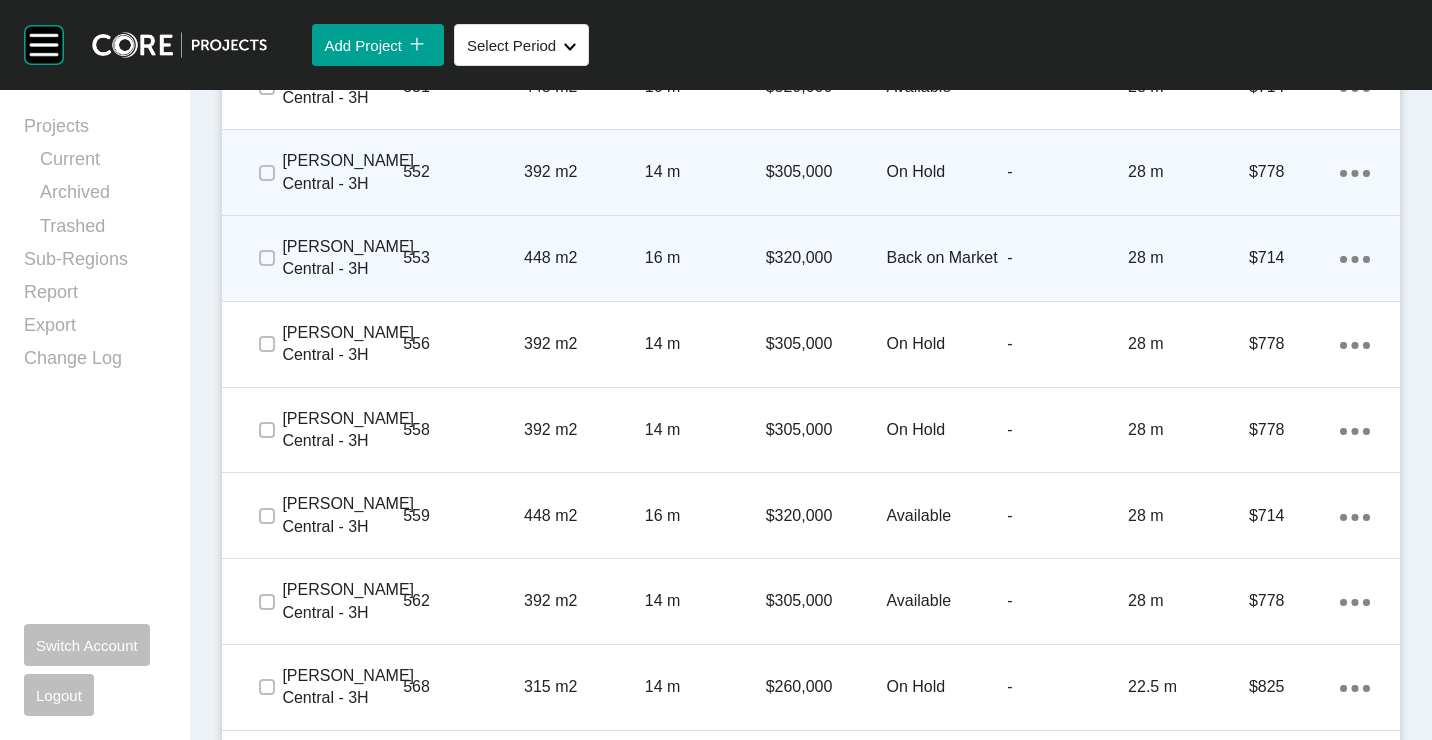 scroll, scrollTop: 2800, scrollLeft: 0, axis: vertical 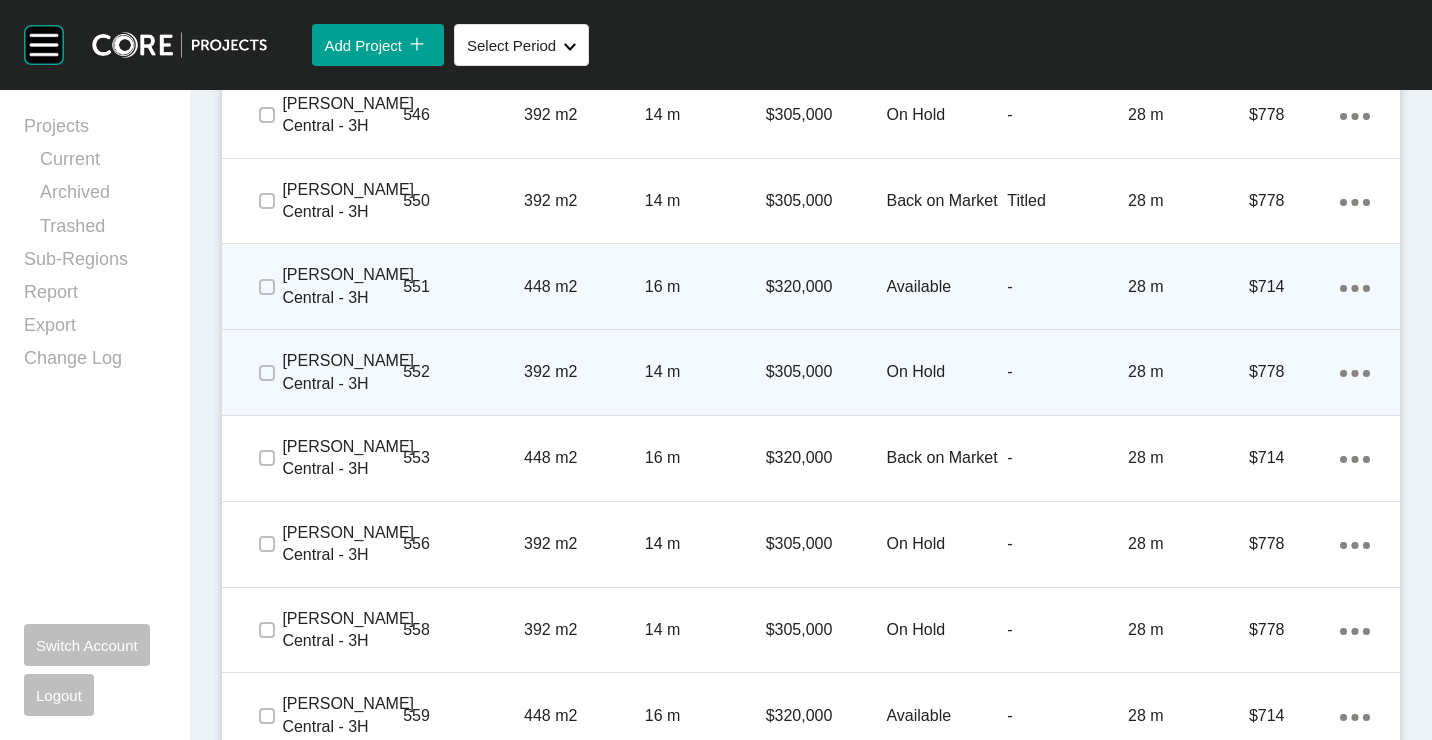 click on "448 m2" at bounding box center [584, 287] 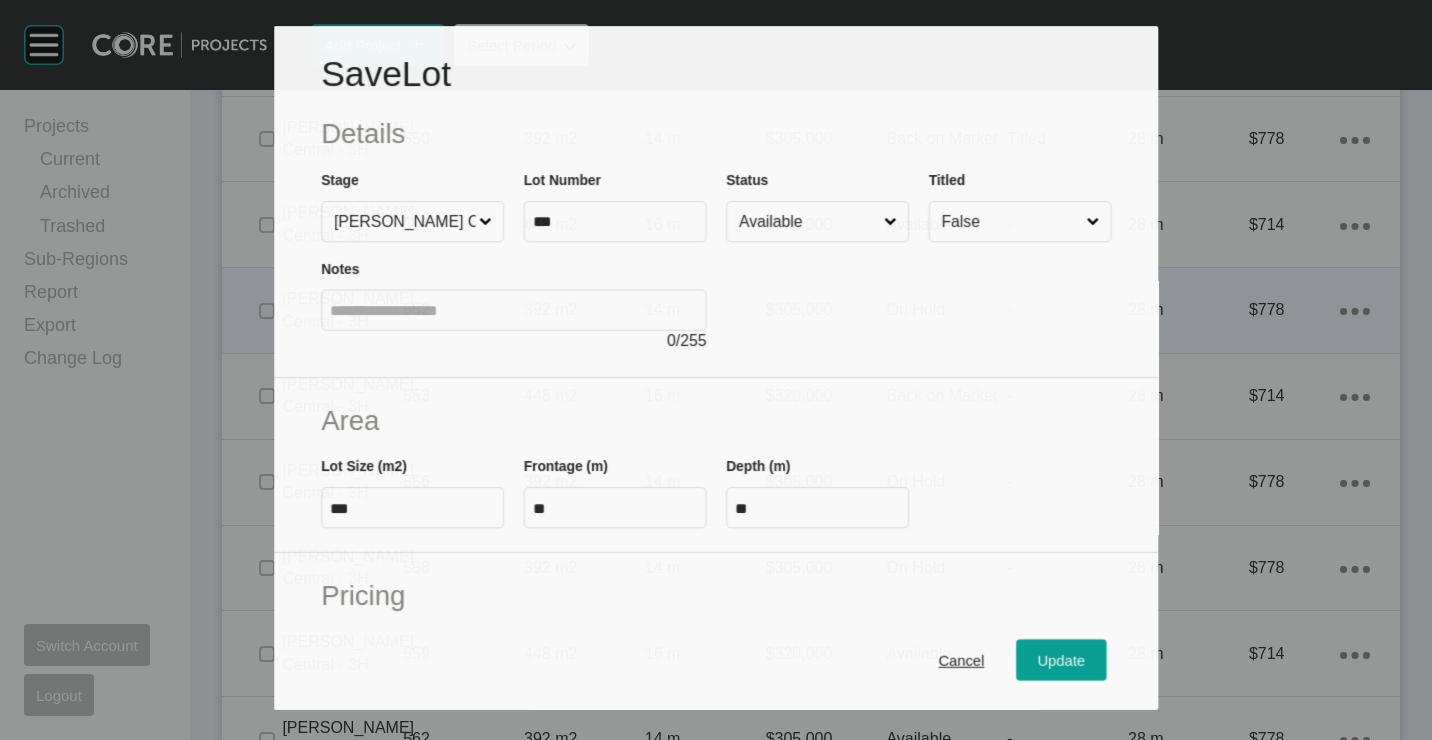 scroll, scrollTop: 2738, scrollLeft: 0, axis: vertical 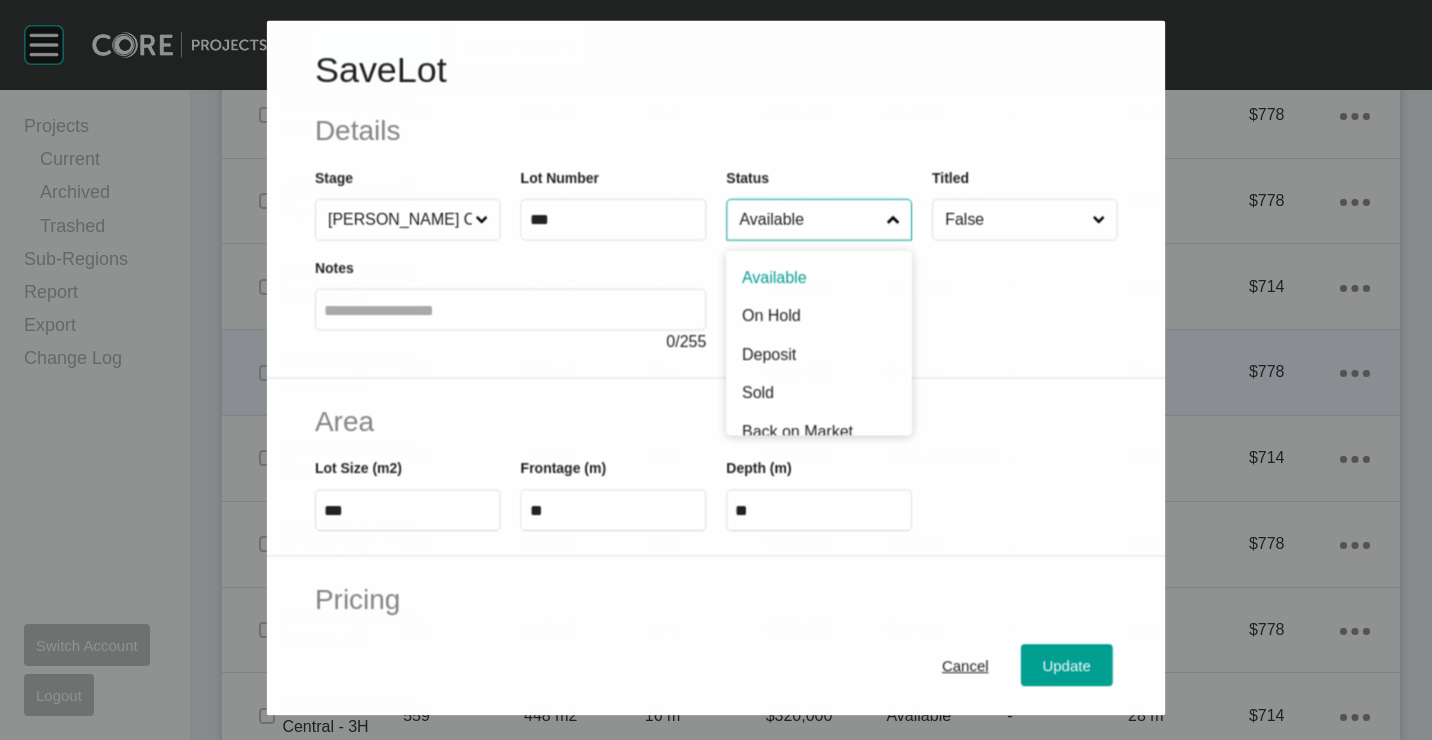 click on "Available" at bounding box center [808, 219] 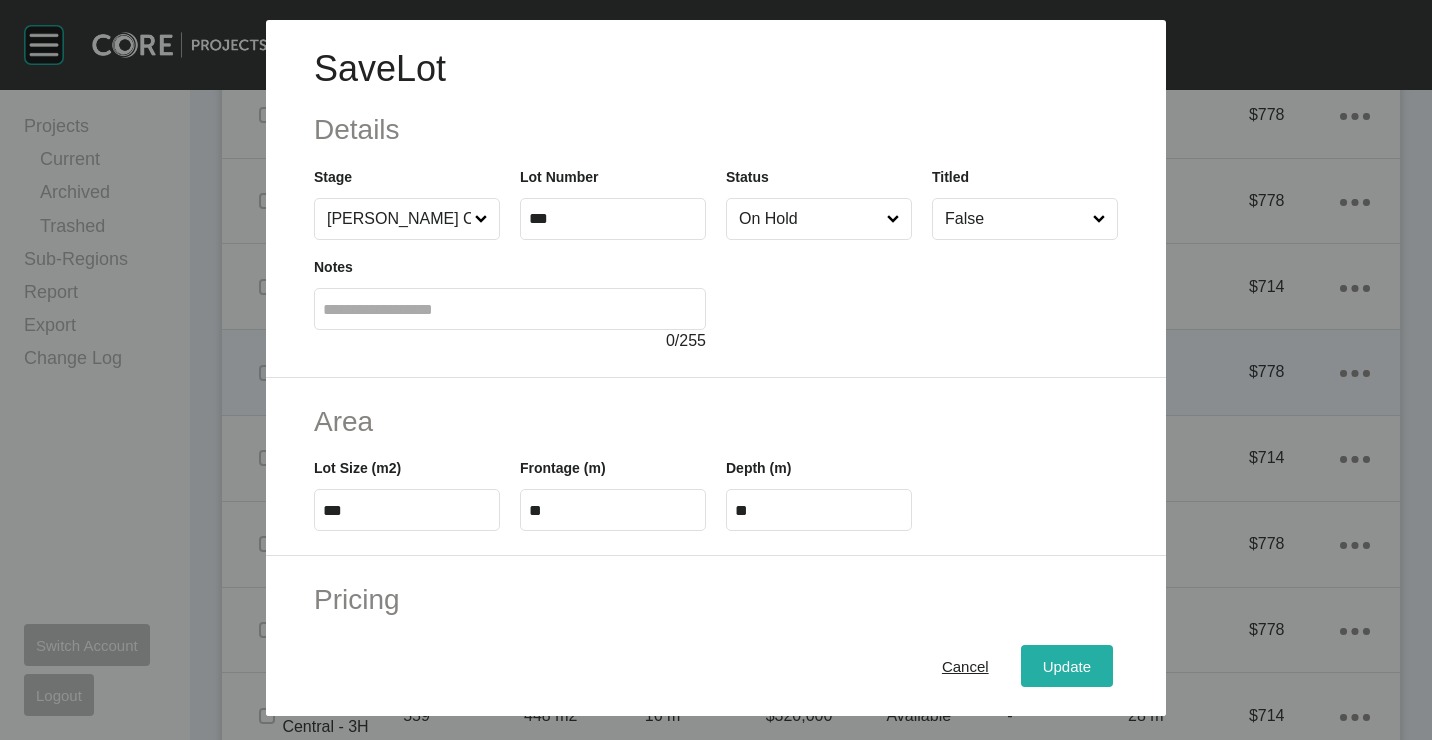 click on "Update" at bounding box center [1067, 665] 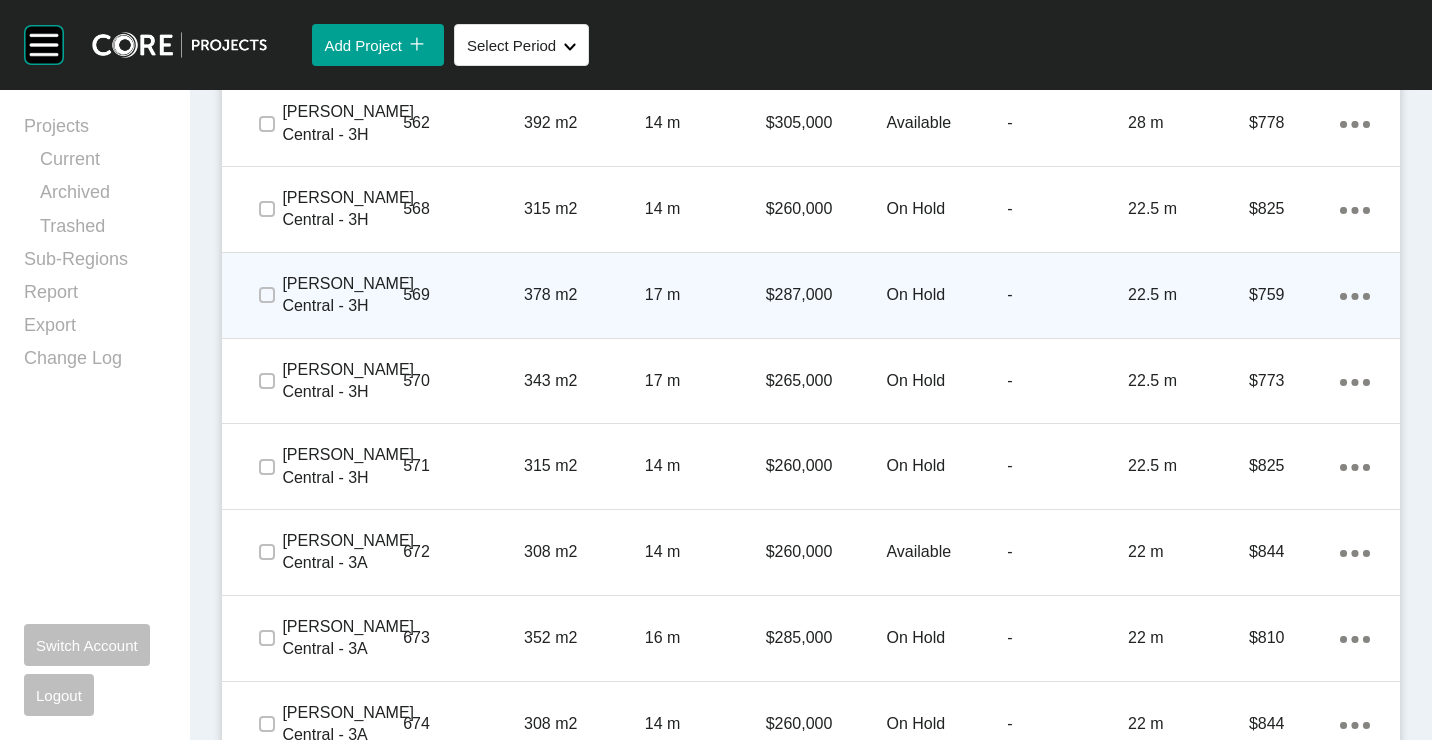 scroll, scrollTop: 3500, scrollLeft: 0, axis: vertical 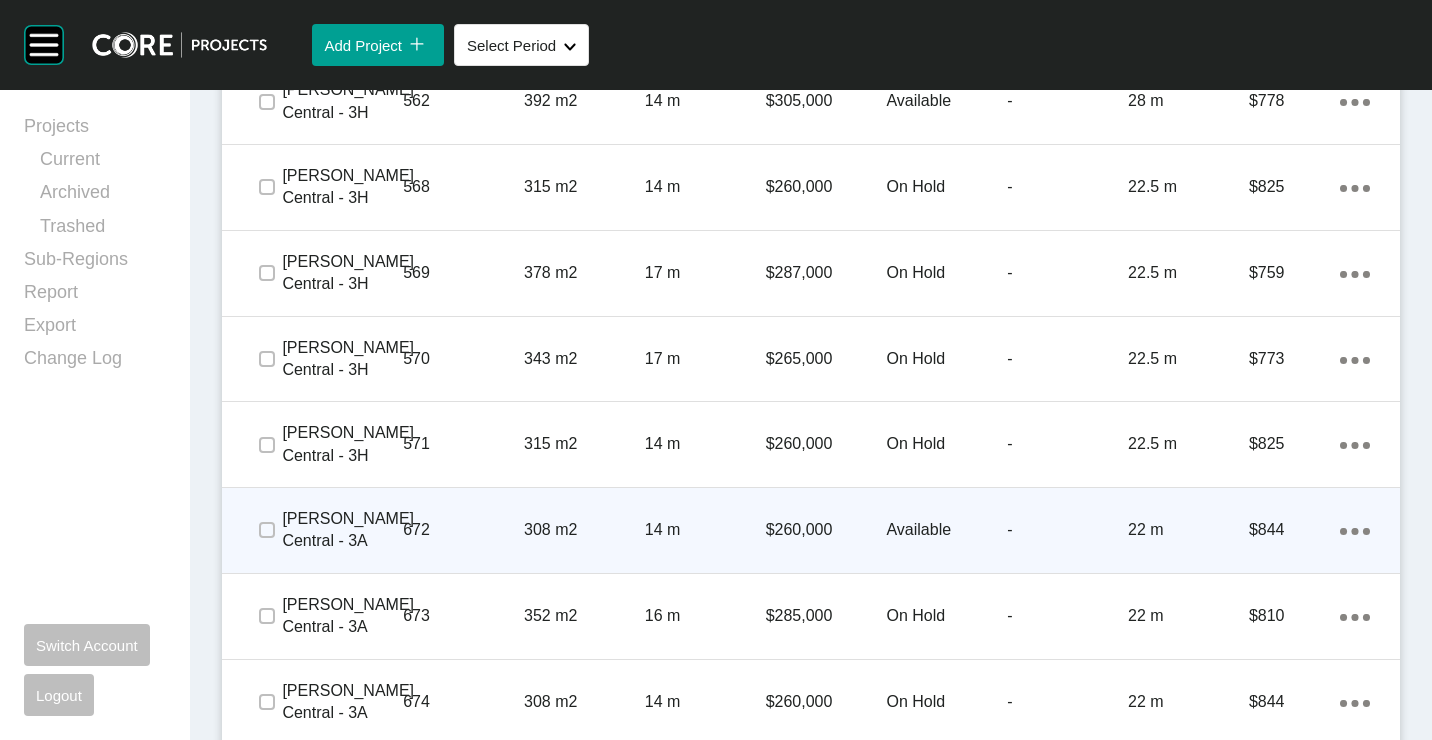 click on "308 m2" at bounding box center [584, 530] 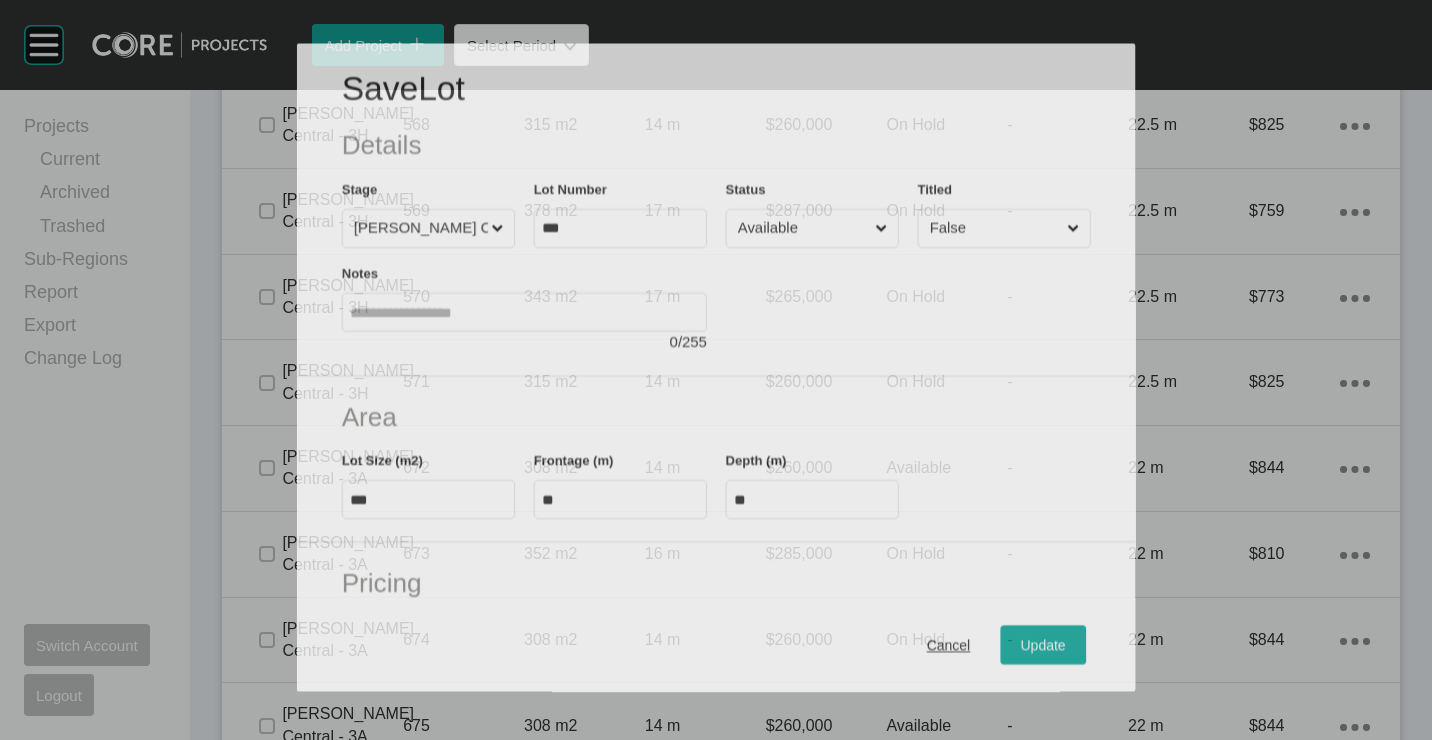 scroll, scrollTop: 3438, scrollLeft: 0, axis: vertical 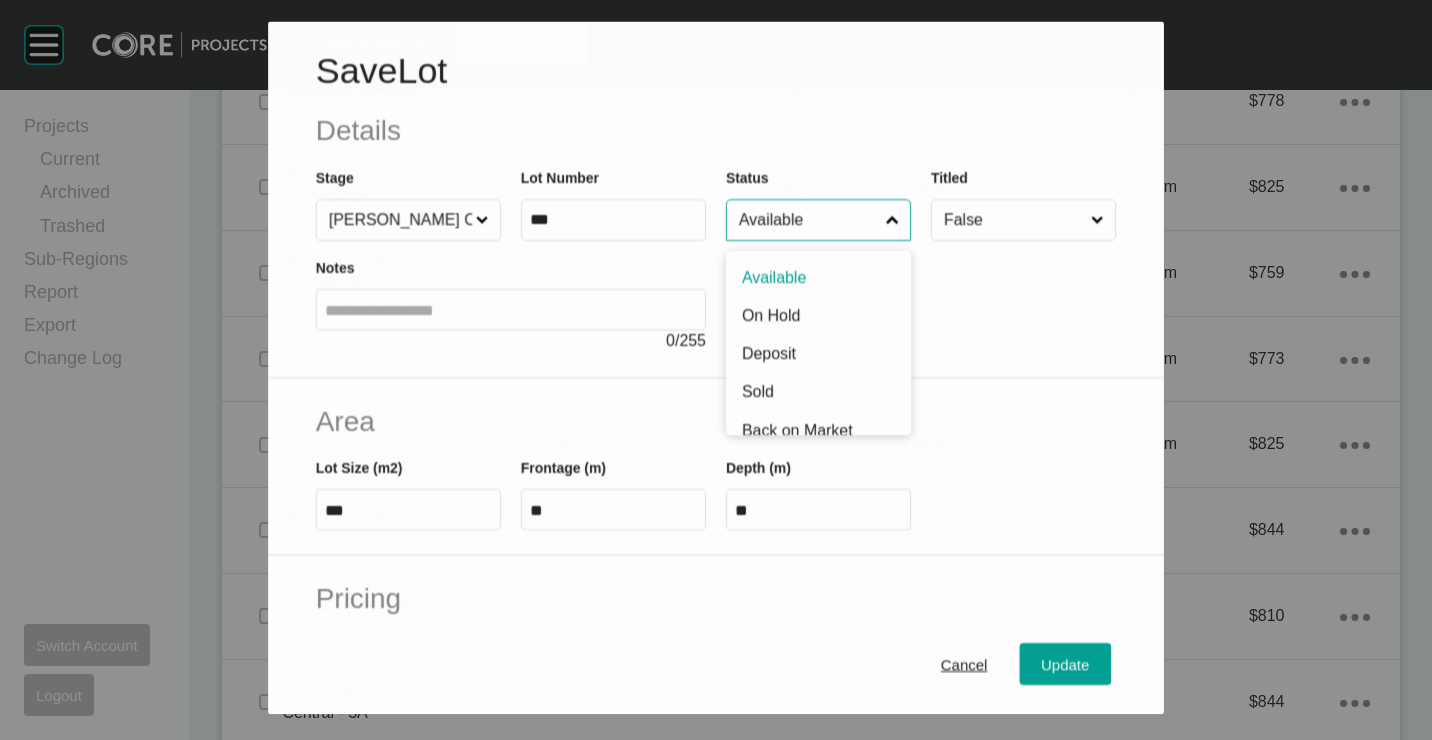 click on "Available" at bounding box center [808, 220] 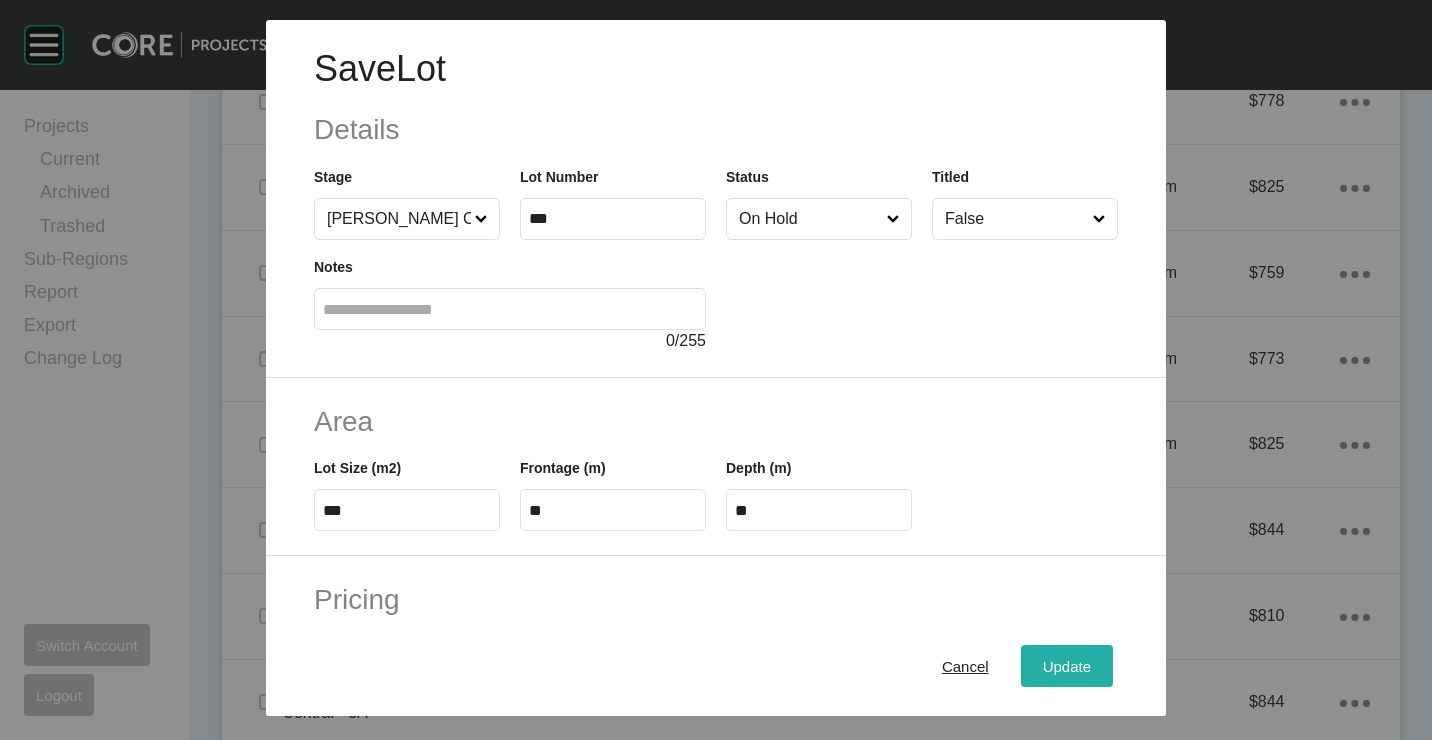 click on "Update" at bounding box center (1067, 665) 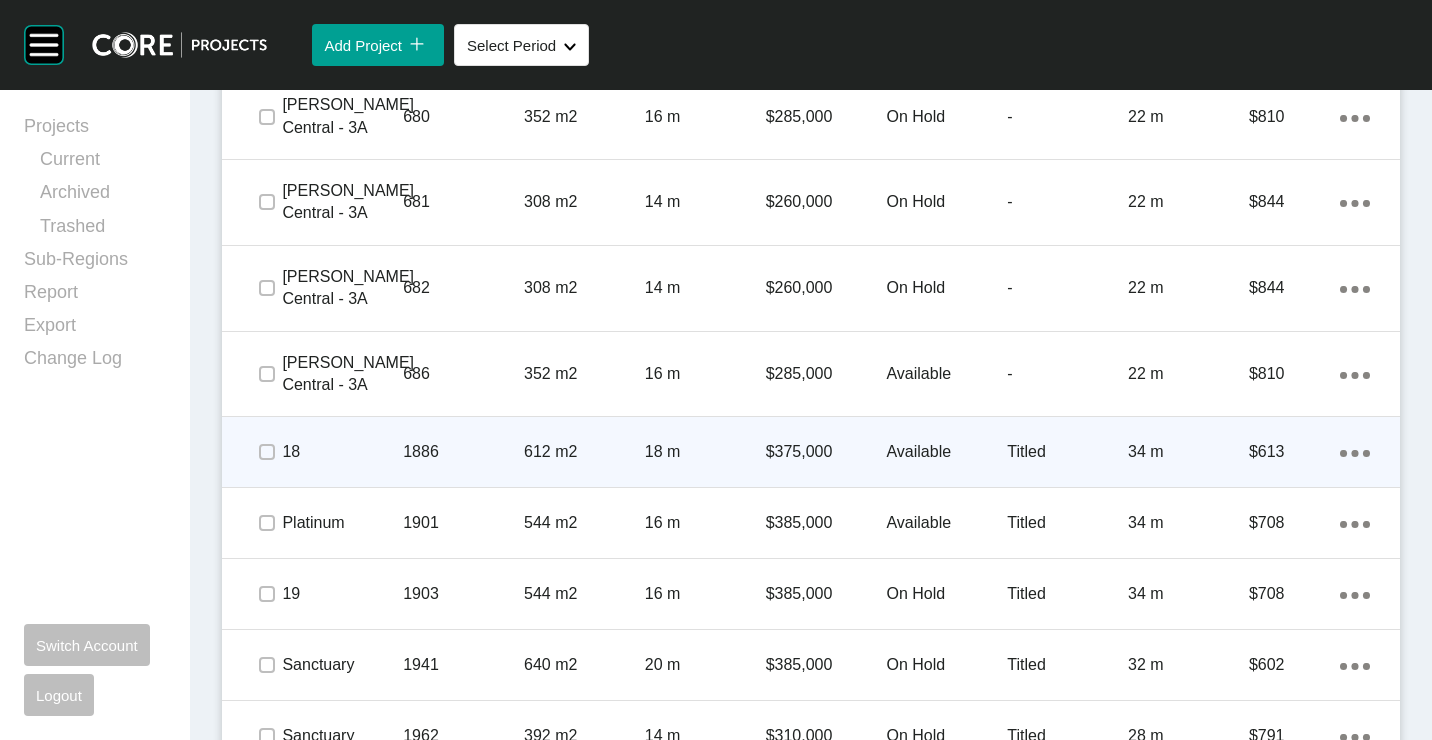 scroll, scrollTop: 4700, scrollLeft: 0, axis: vertical 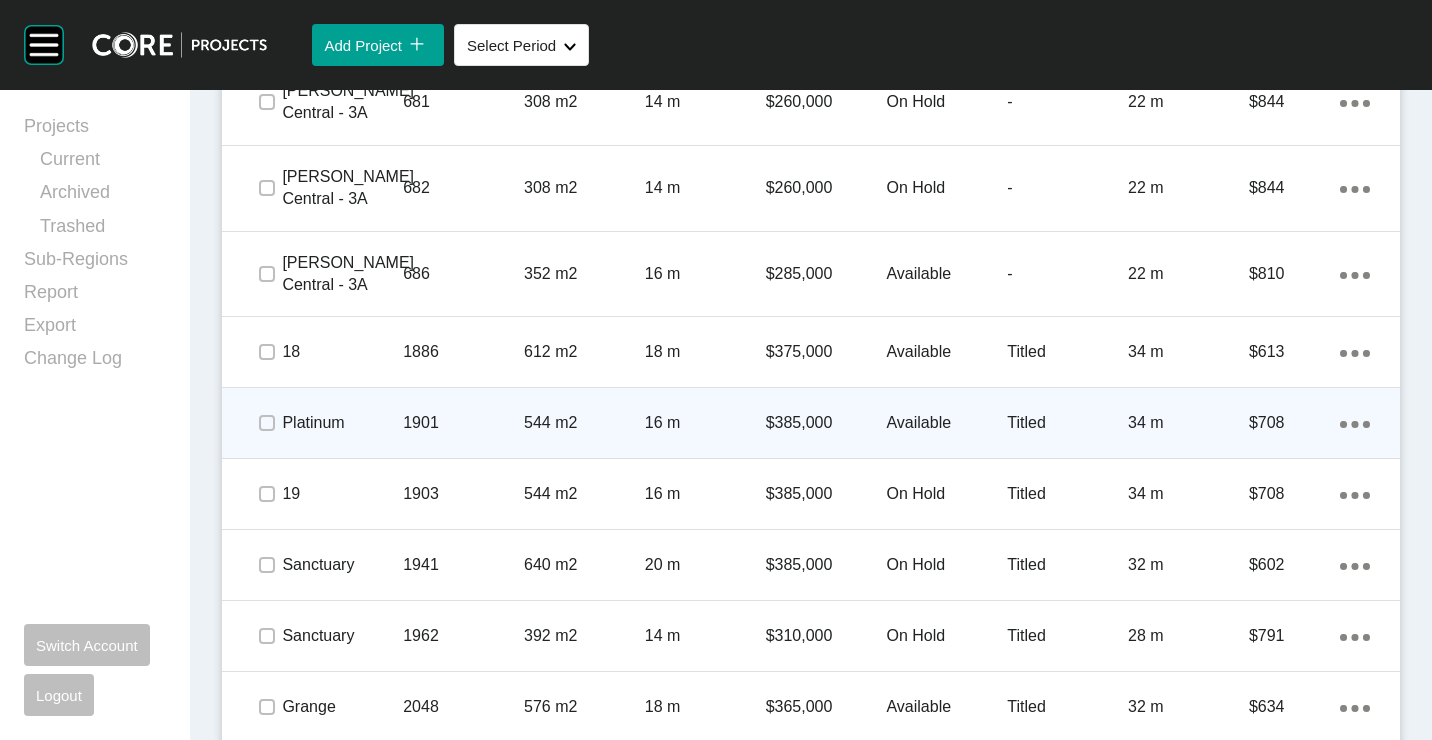 click on "1901" at bounding box center (463, 423) 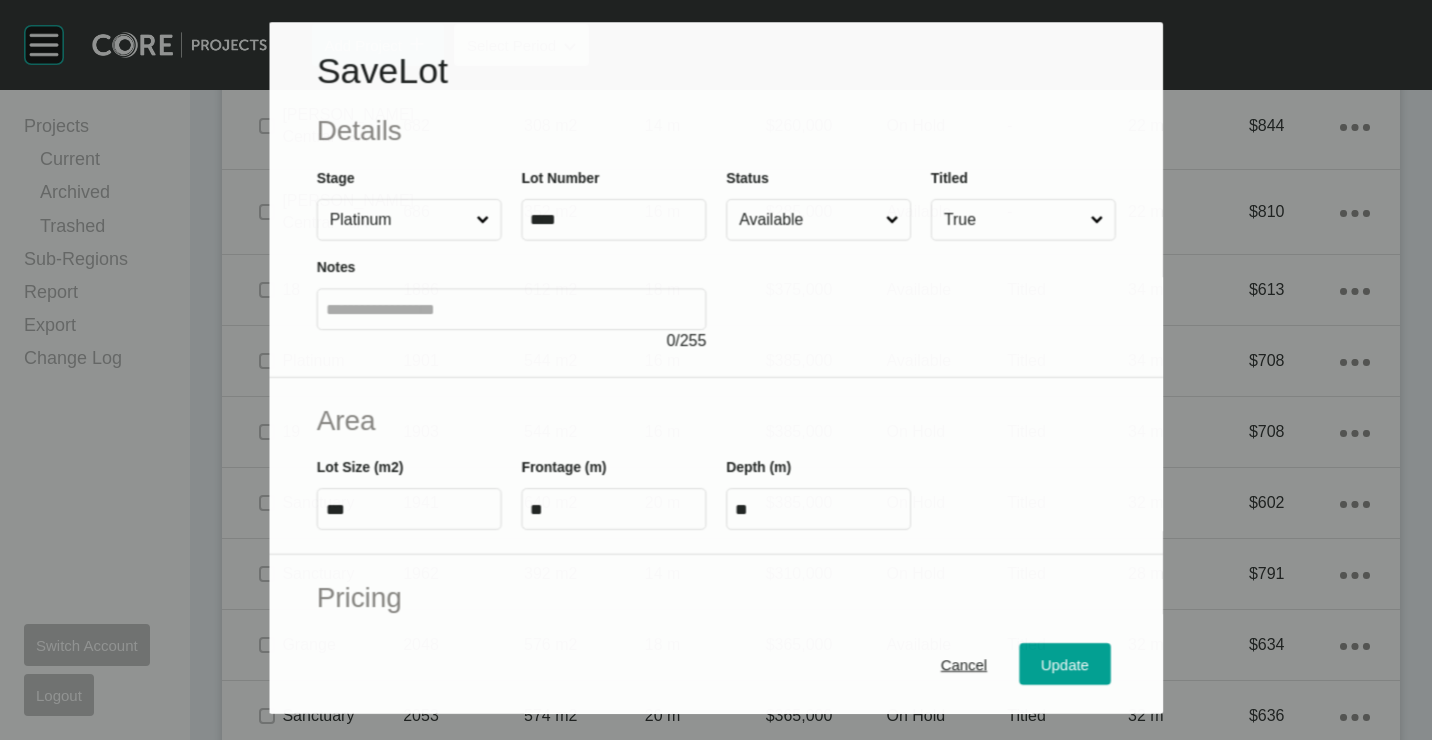 scroll, scrollTop: 4638, scrollLeft: 0, axis: vertical 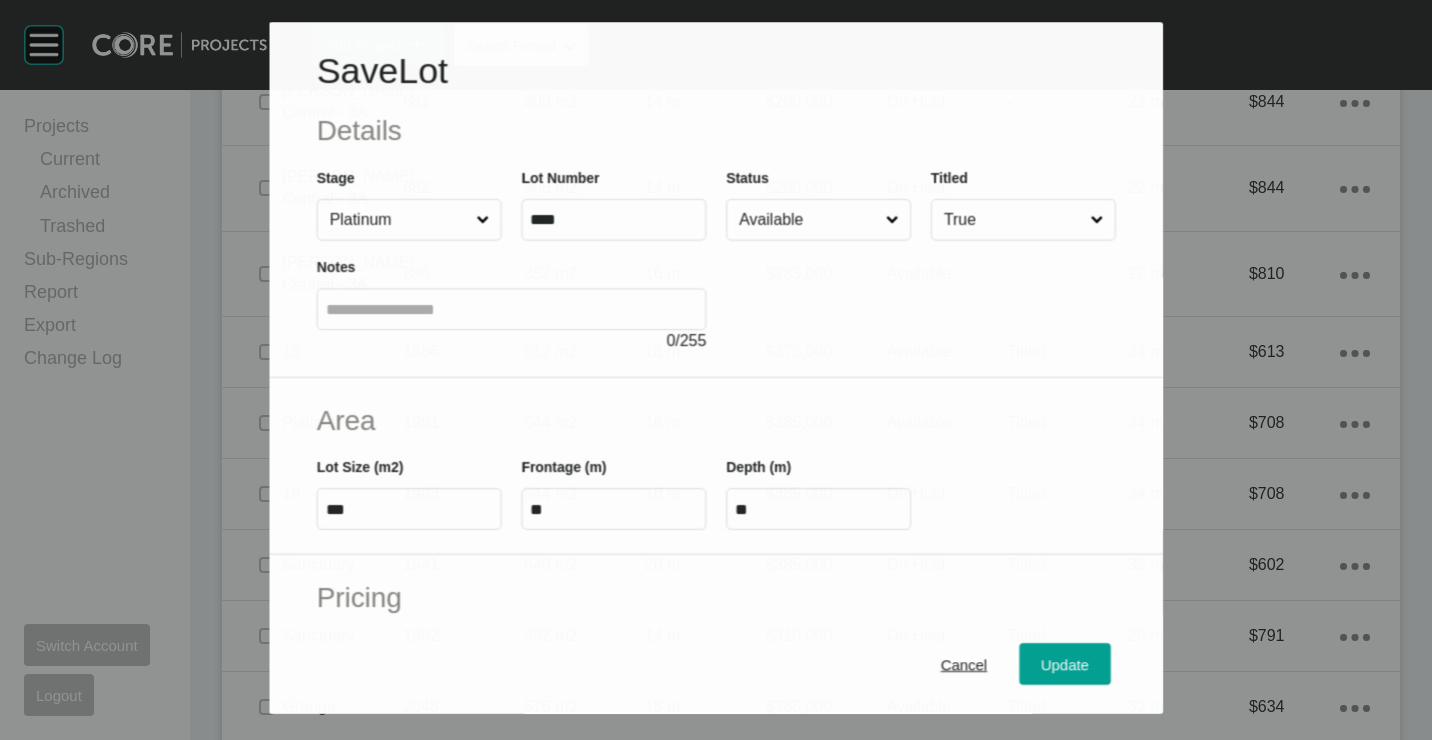 click on "Available" at bounding box center (808, 220) 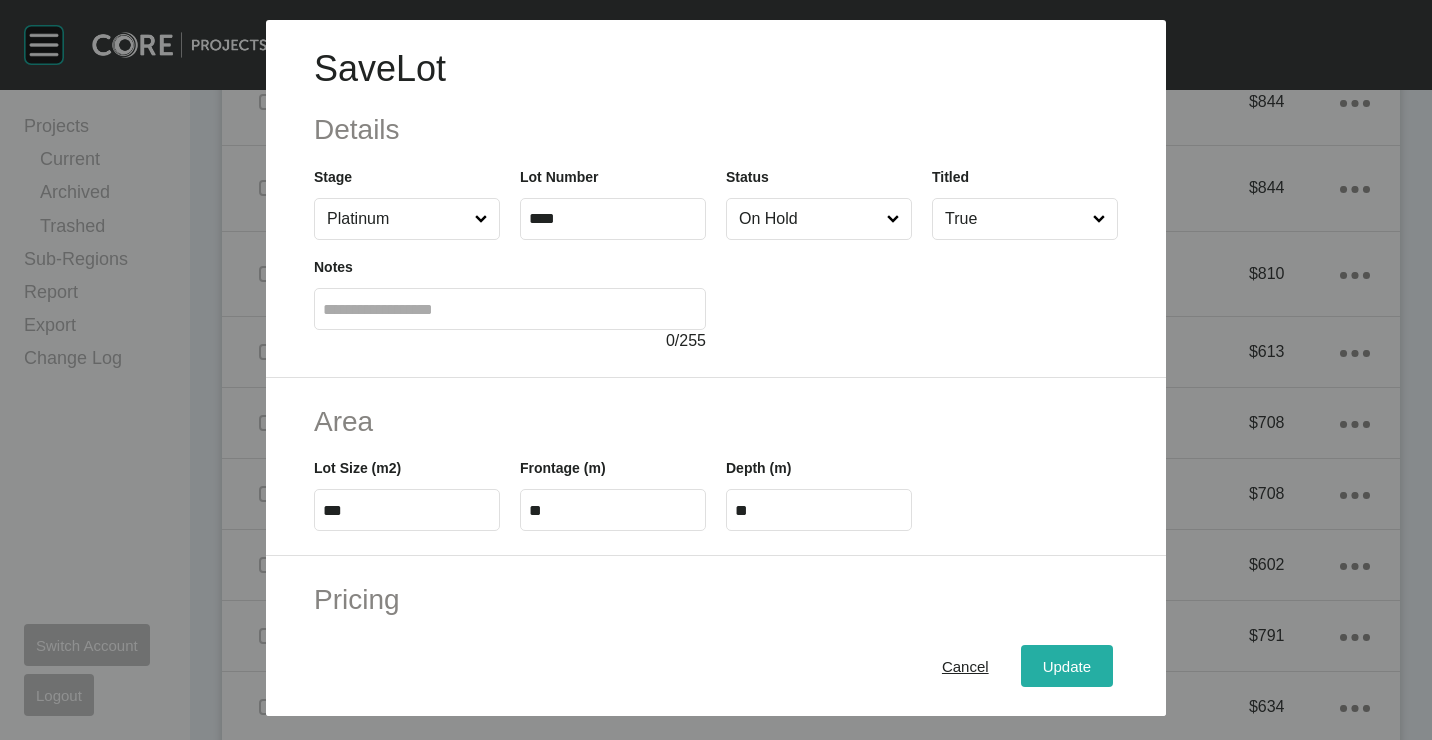 click on "Update" at bounding box center (1067, 665) 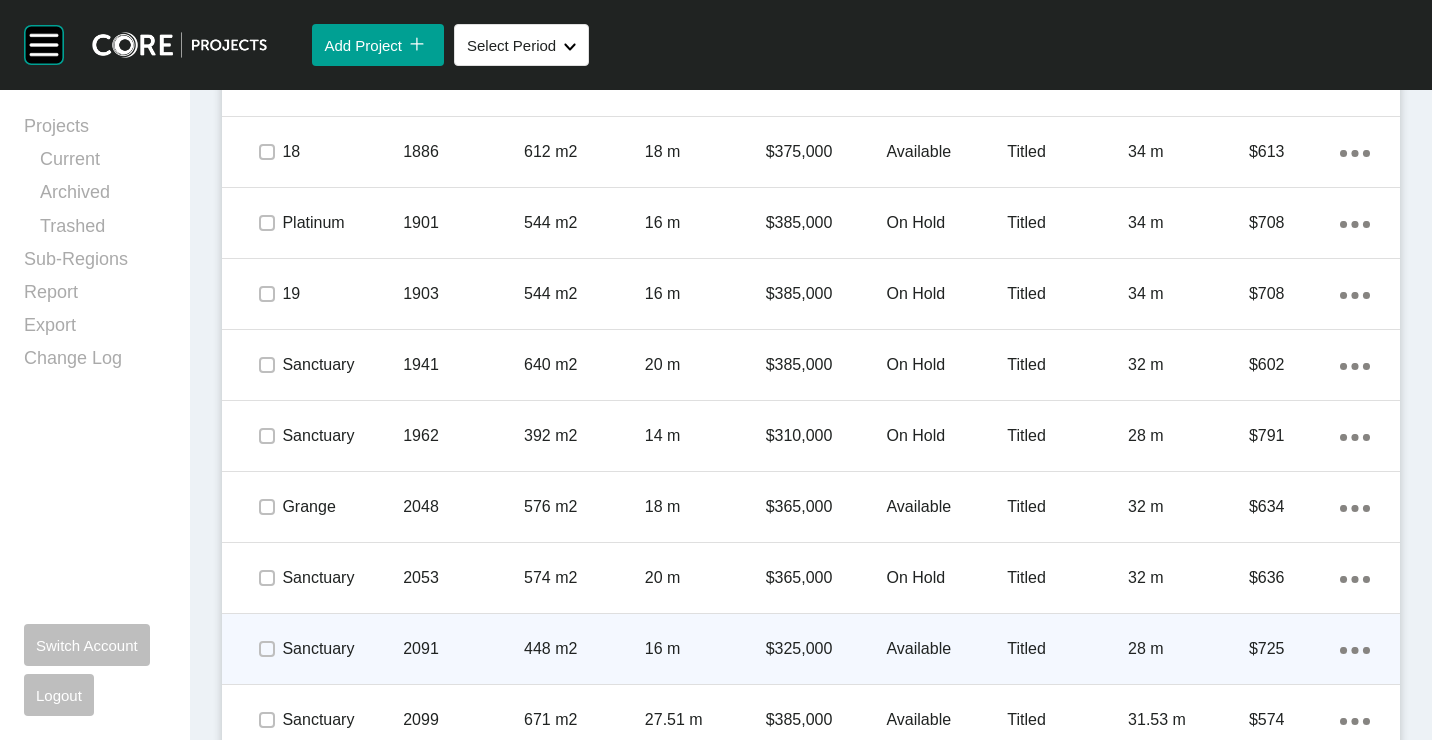 scroll, scrollTop: 5000, scrollLeft: 0, axis: vertical 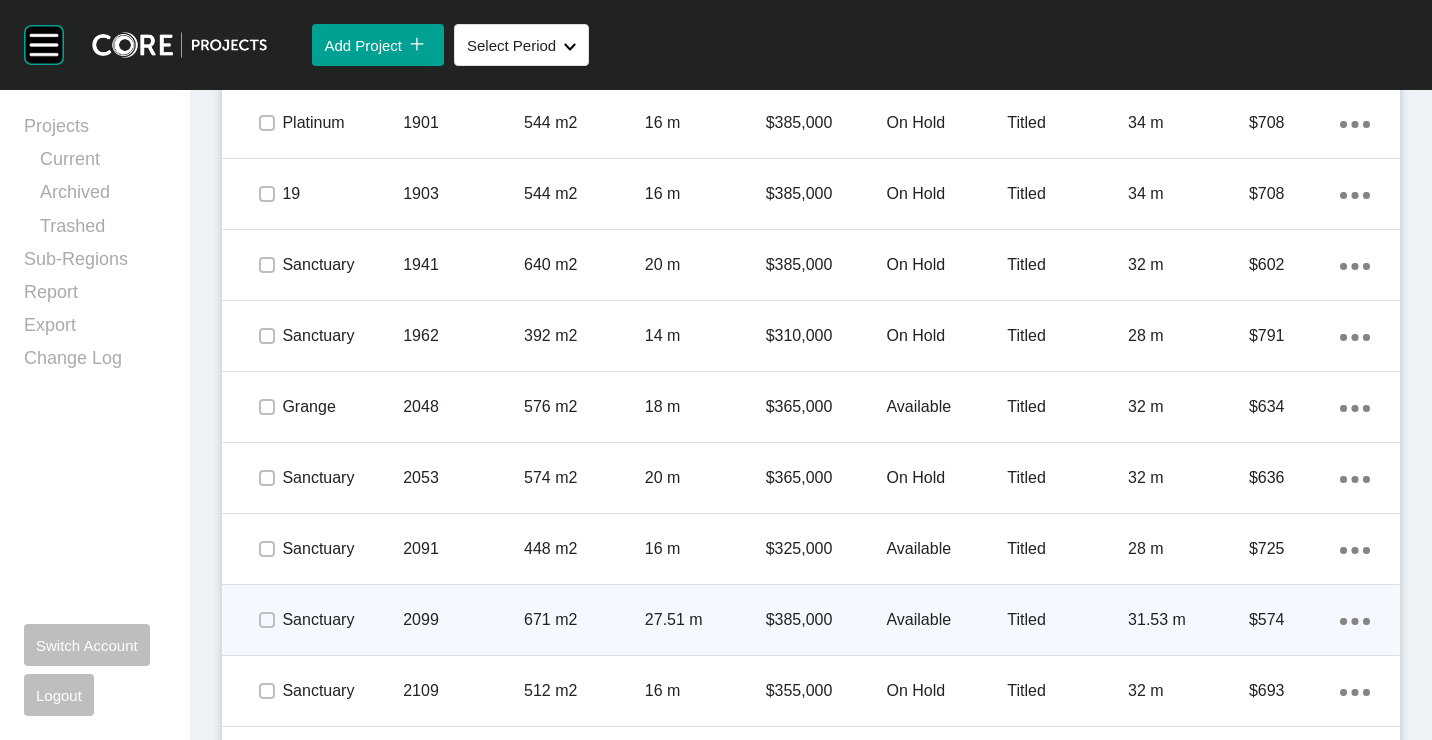 click on "671 m2" at bounding box center (584, 620) 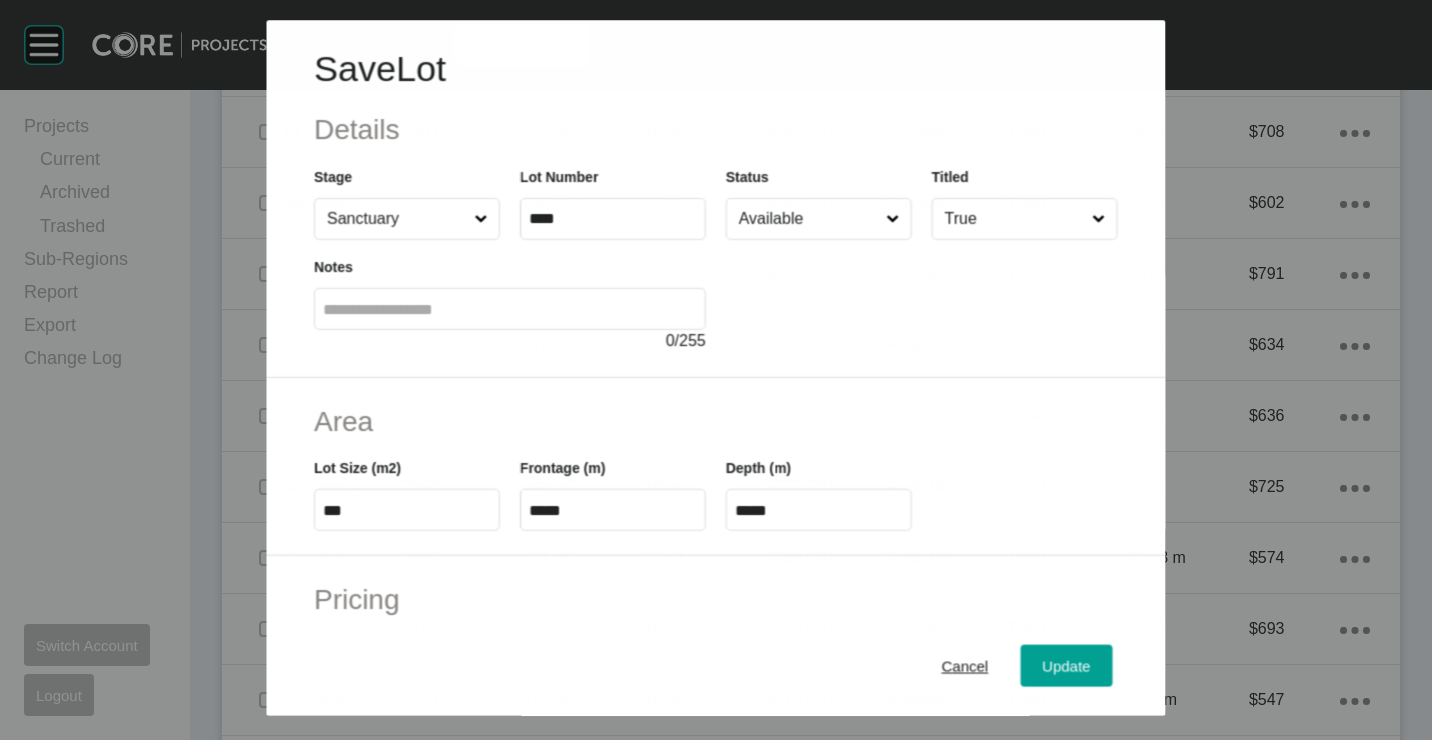 scroll, scrollTop: 4938, scrollLeft: 0, axis: vertical 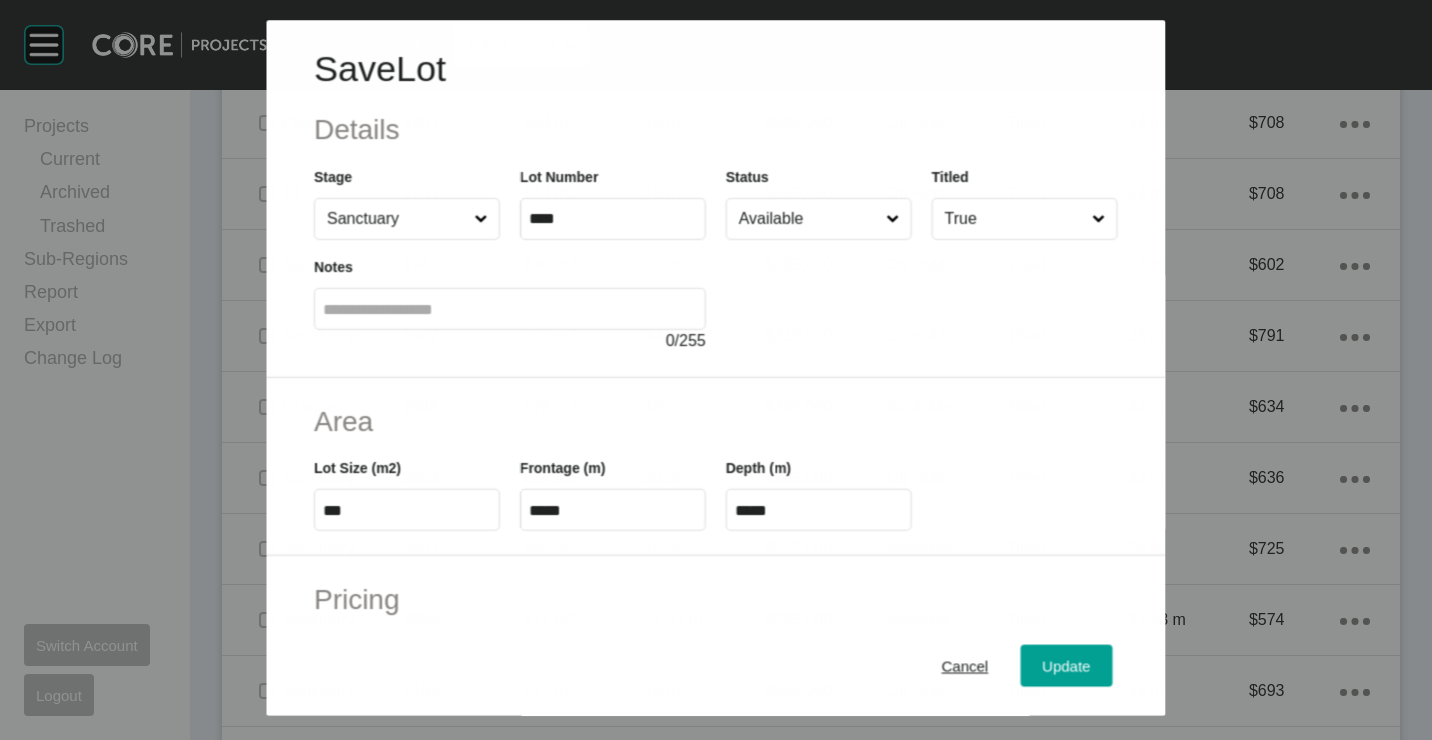 click on "Available" at bounding box center (808, 219) 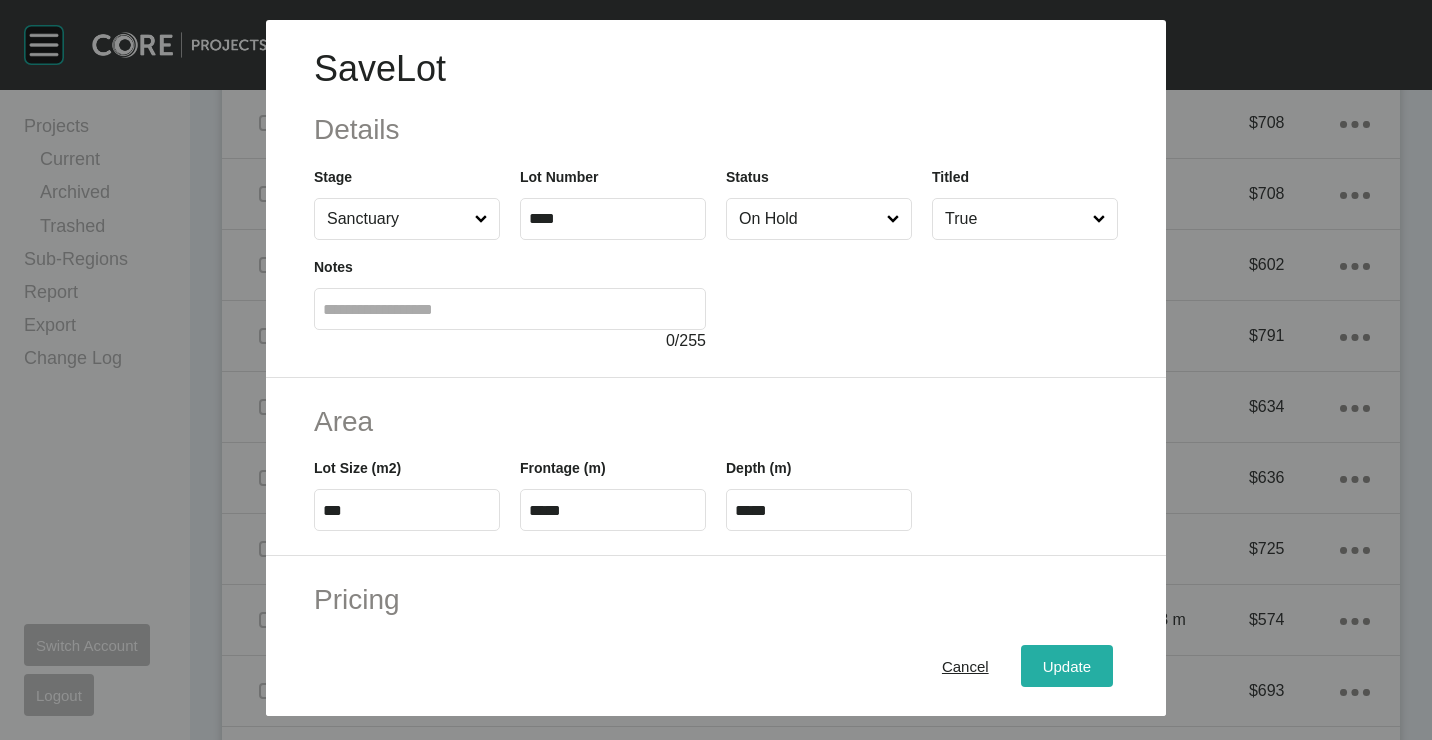 drag, startPoint x: 1071, startPoint y: 675, endPoint x: 1039, endPoint y: 667, distance: 32.984844 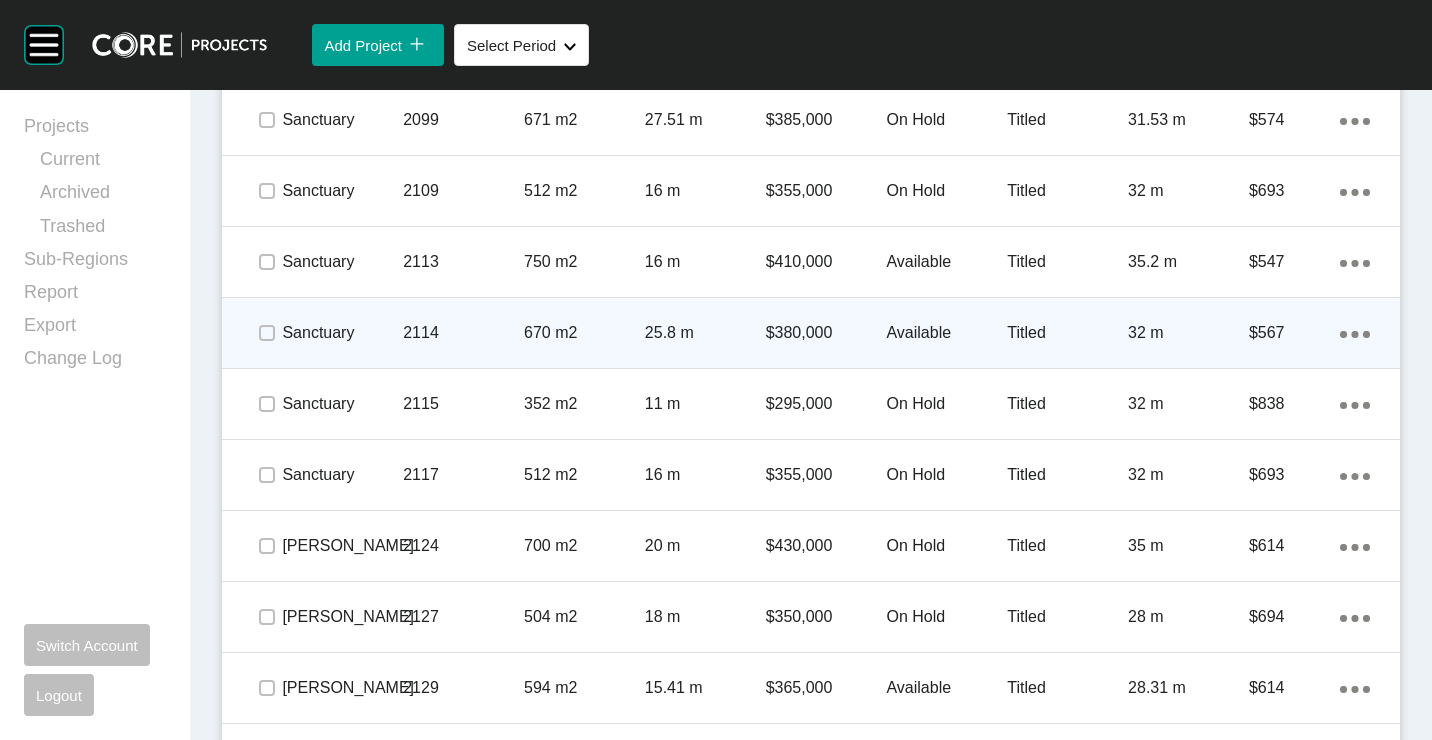 scroll, scrollTop: 5600, scrollLeft: 0, axis: vertical 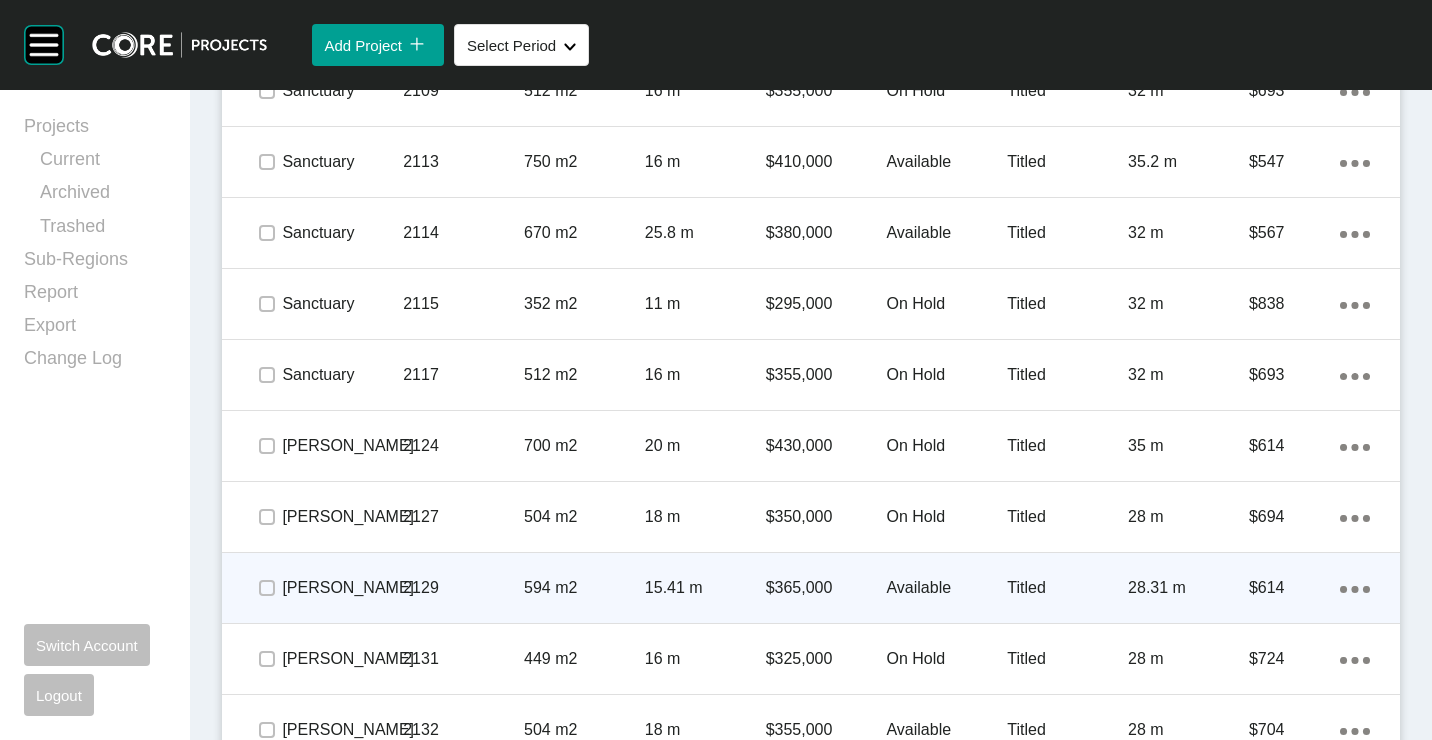 click on "2129" at bounding box center [463, 588] 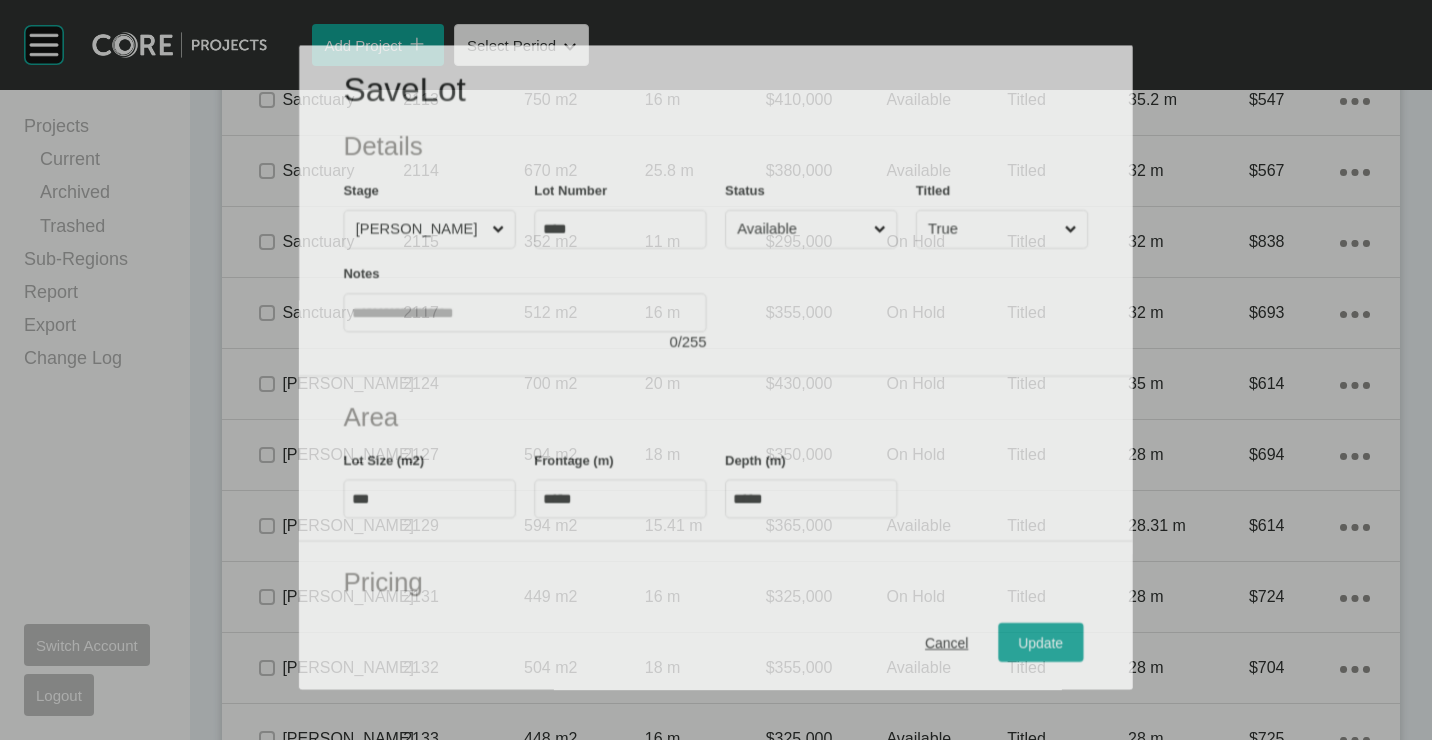 scroll, scrollTop: 5538, scrollLeft: 0, axis: vertical 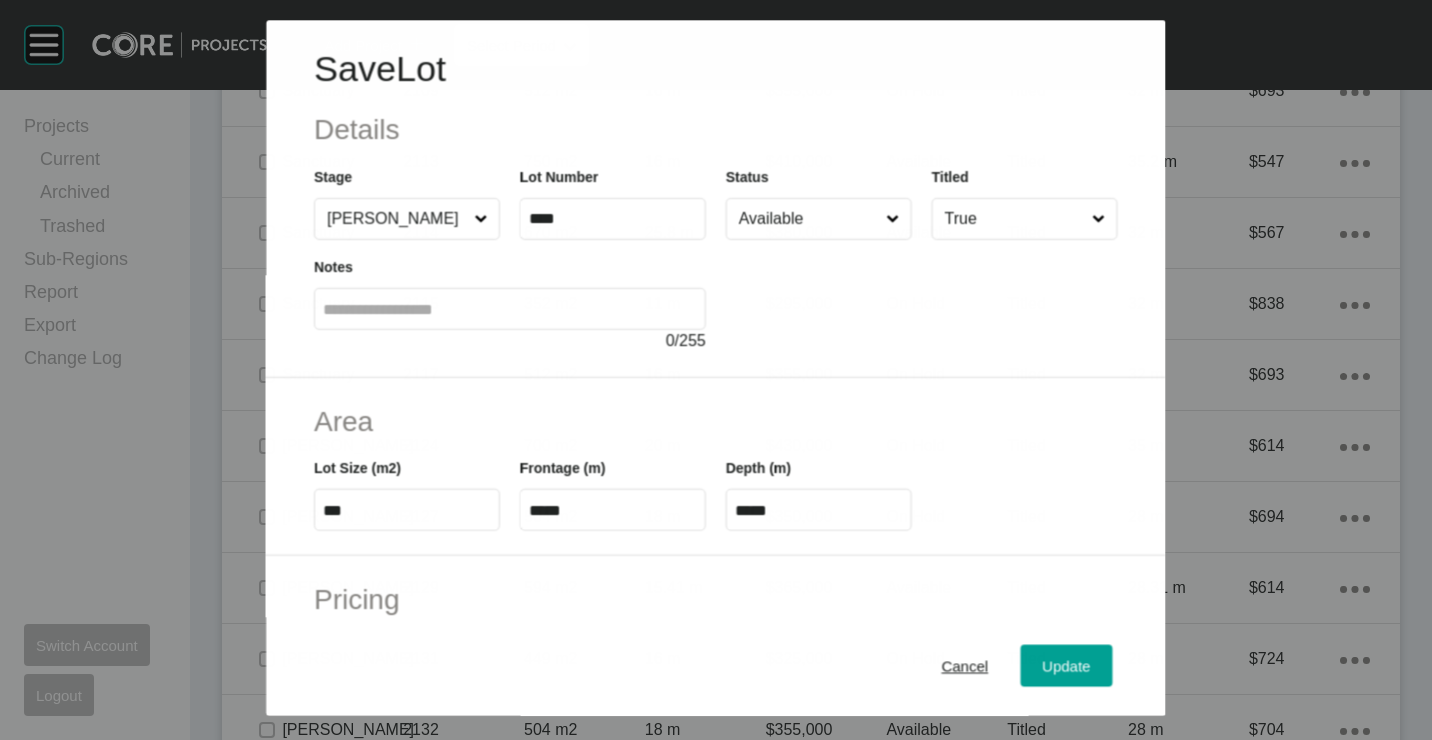 click on "Available" at bounding box center (808, 219) 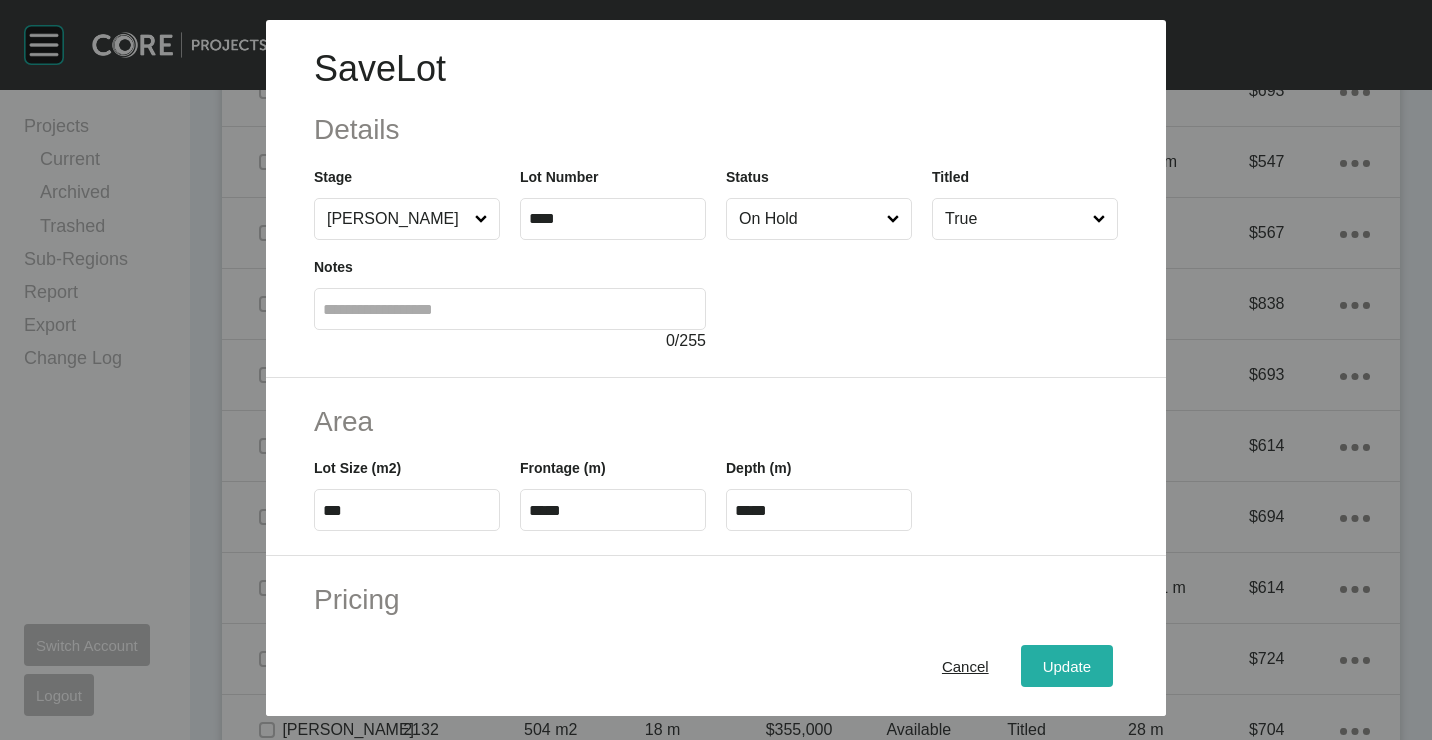 click on "Update" at bounding box center [1067, 666] 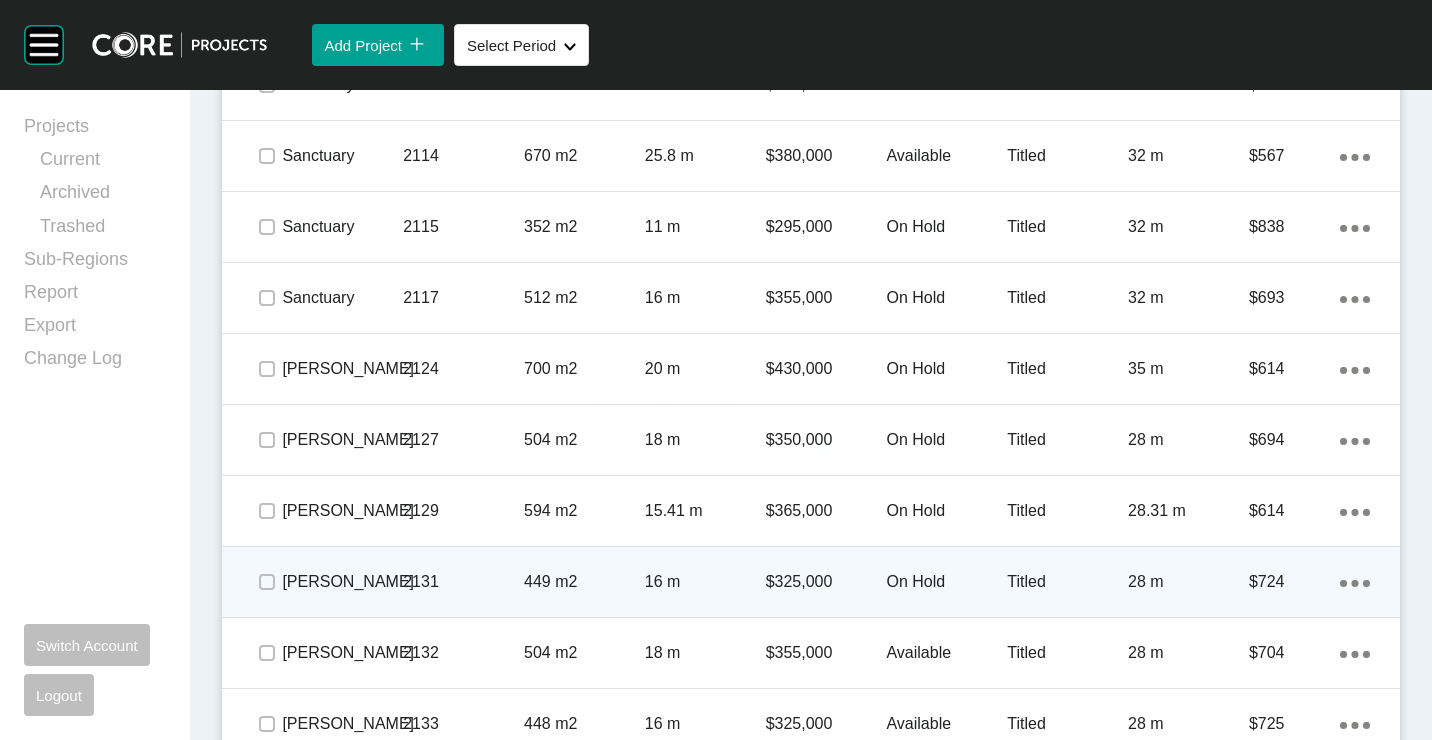 scroll, scrollTop: 5700, scrollLeft: 0, axis: vertical 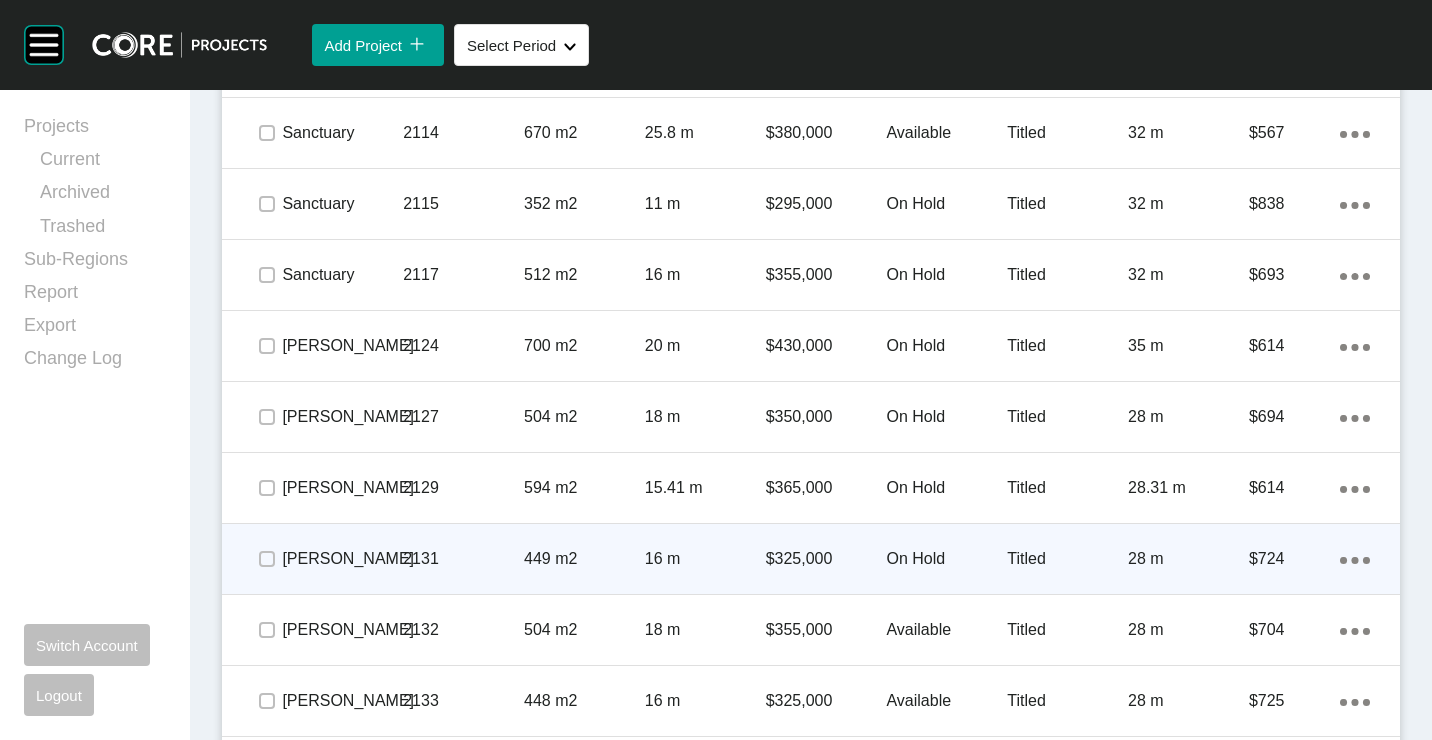 click on "449 m2" at bounding box center (584, 559) 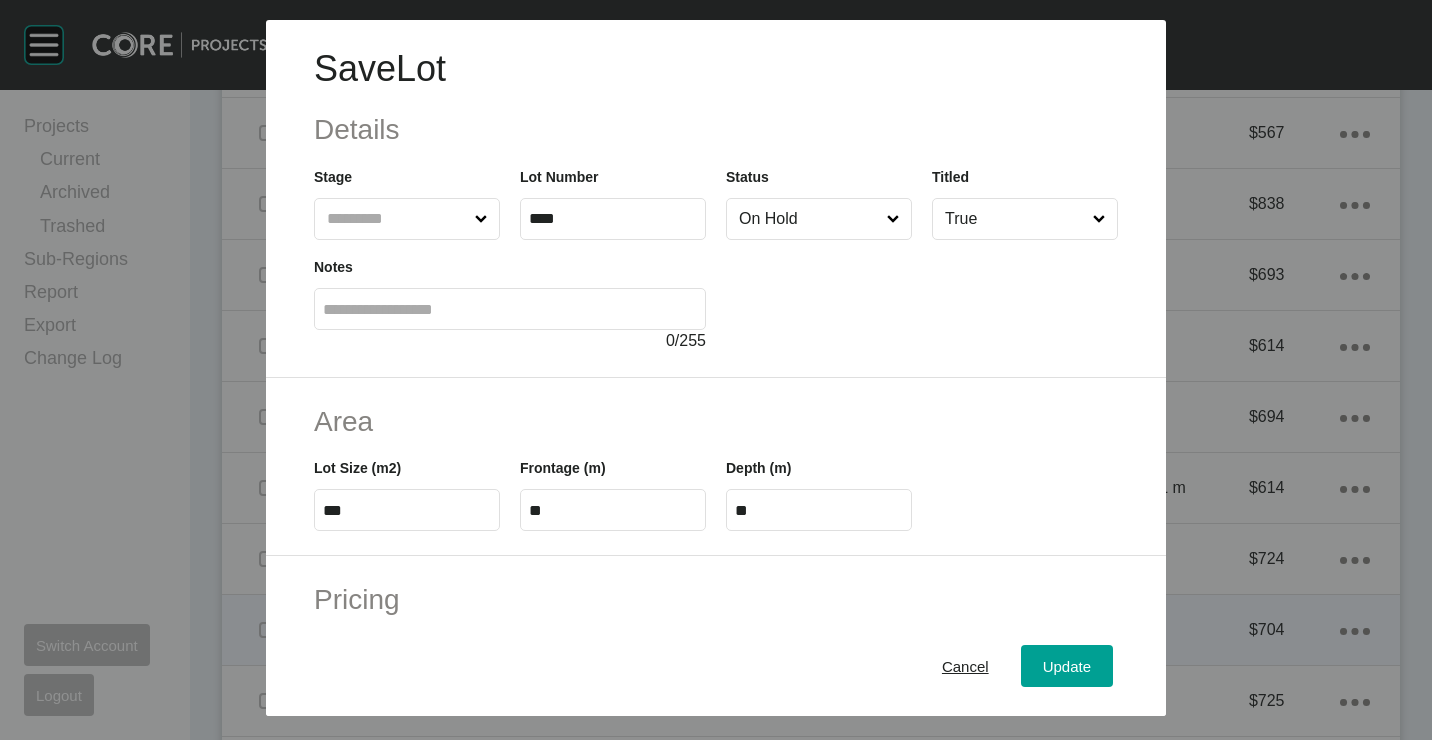 click on "Cancel" at bounding box center [965, 665] 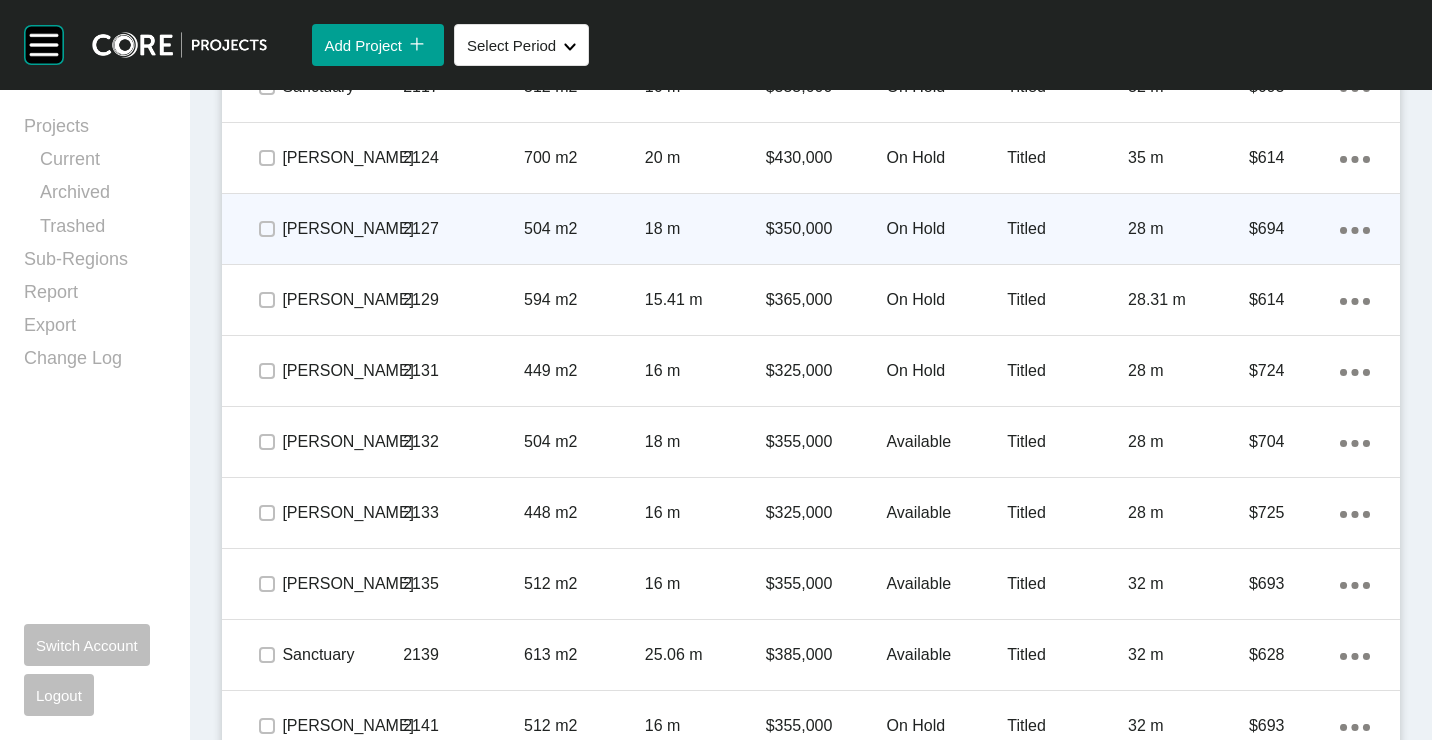 scroll, scrollTop: 5838, scrollLeft: 0, axis: vertical 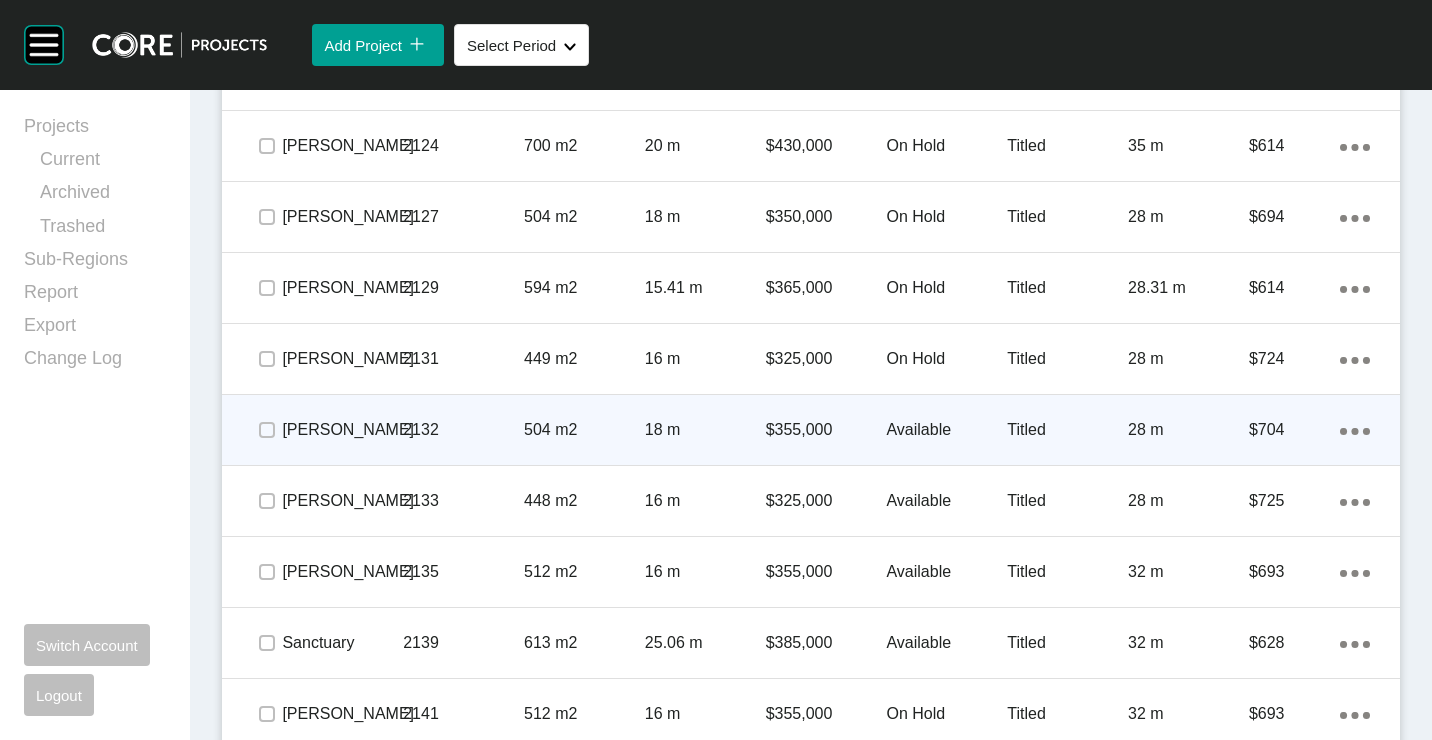 click on "$355,000" at bounding box center (826, 430) 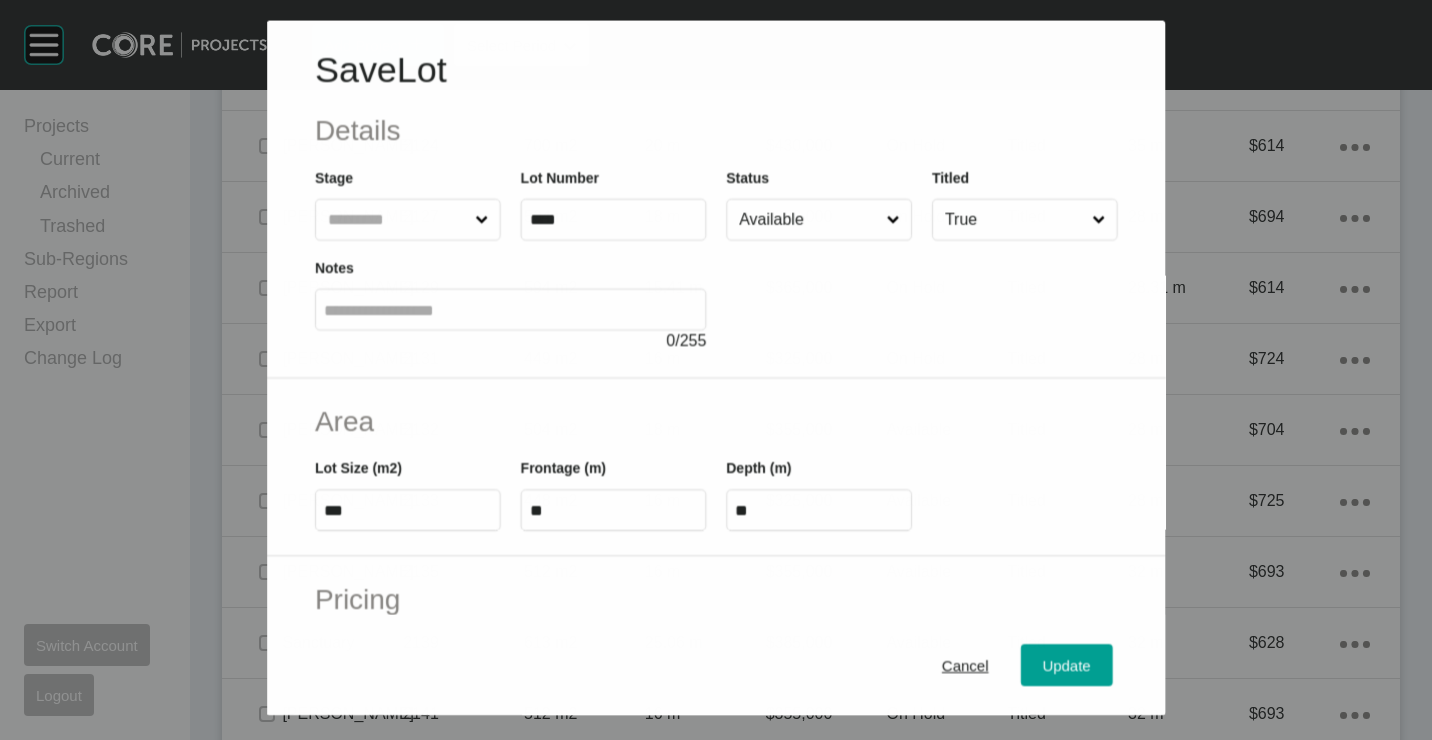 drag, startPoint x: 830, startPoint y: 212, endPoint x: 810, endPoint y: 245, distance: 38.587563 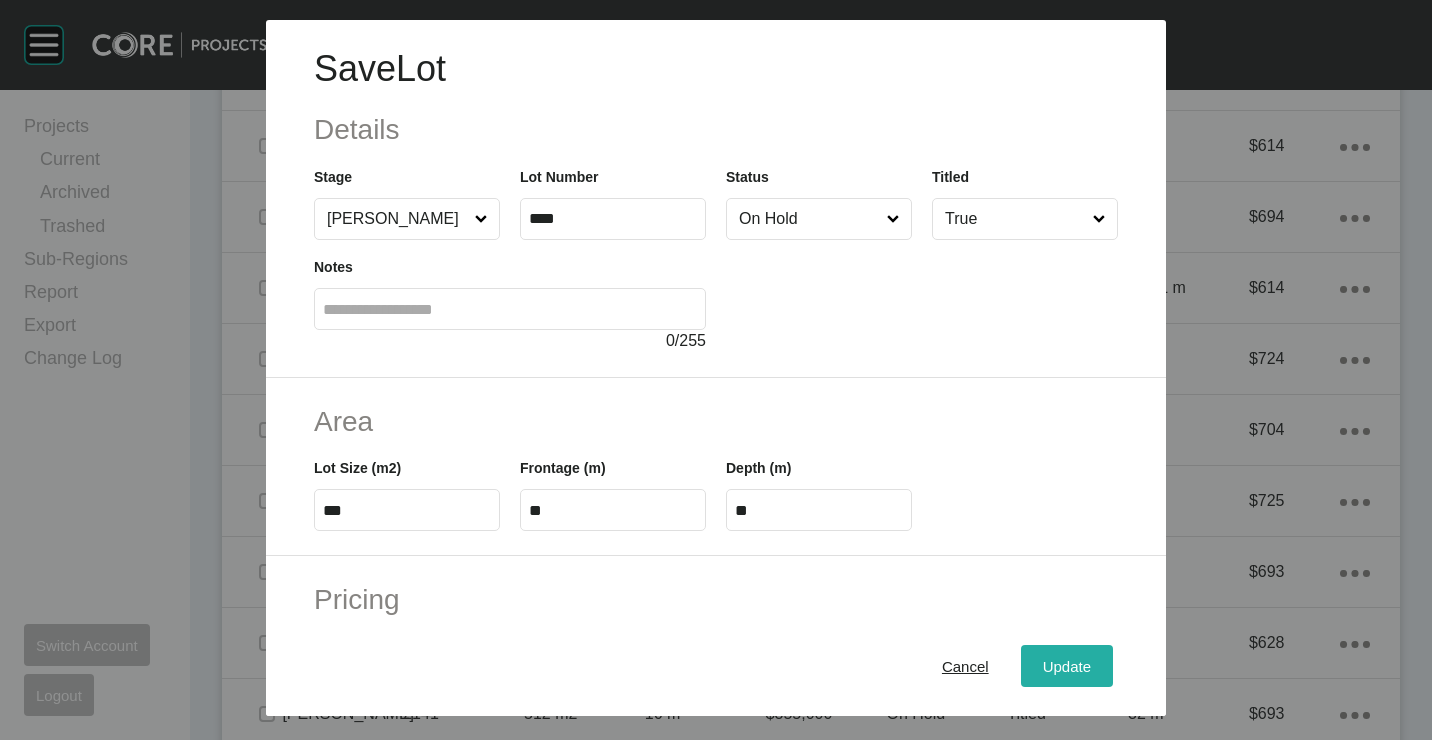 click on "Update" at bounding box center (1067, 665) 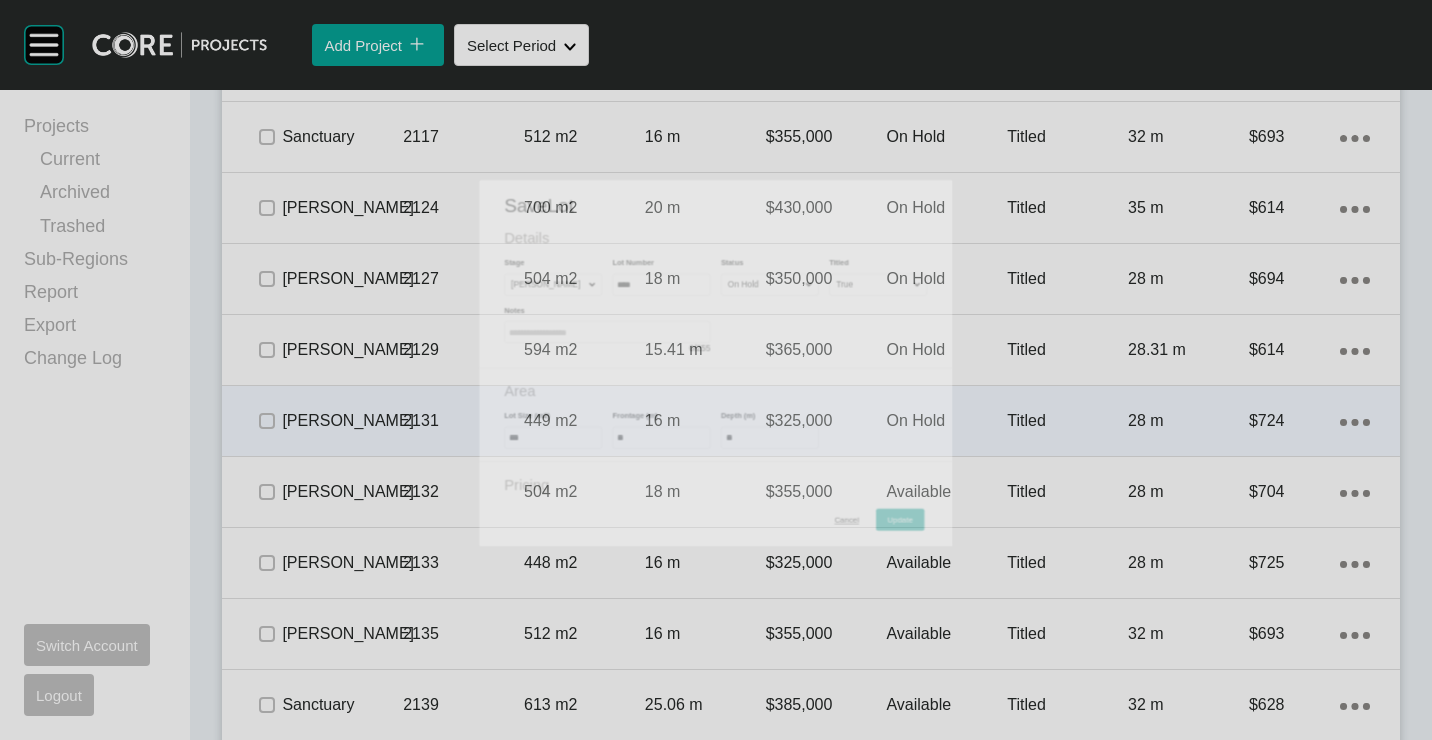 scroll, scrollTop: 5900, scrollLeft: 0, axis: vertical 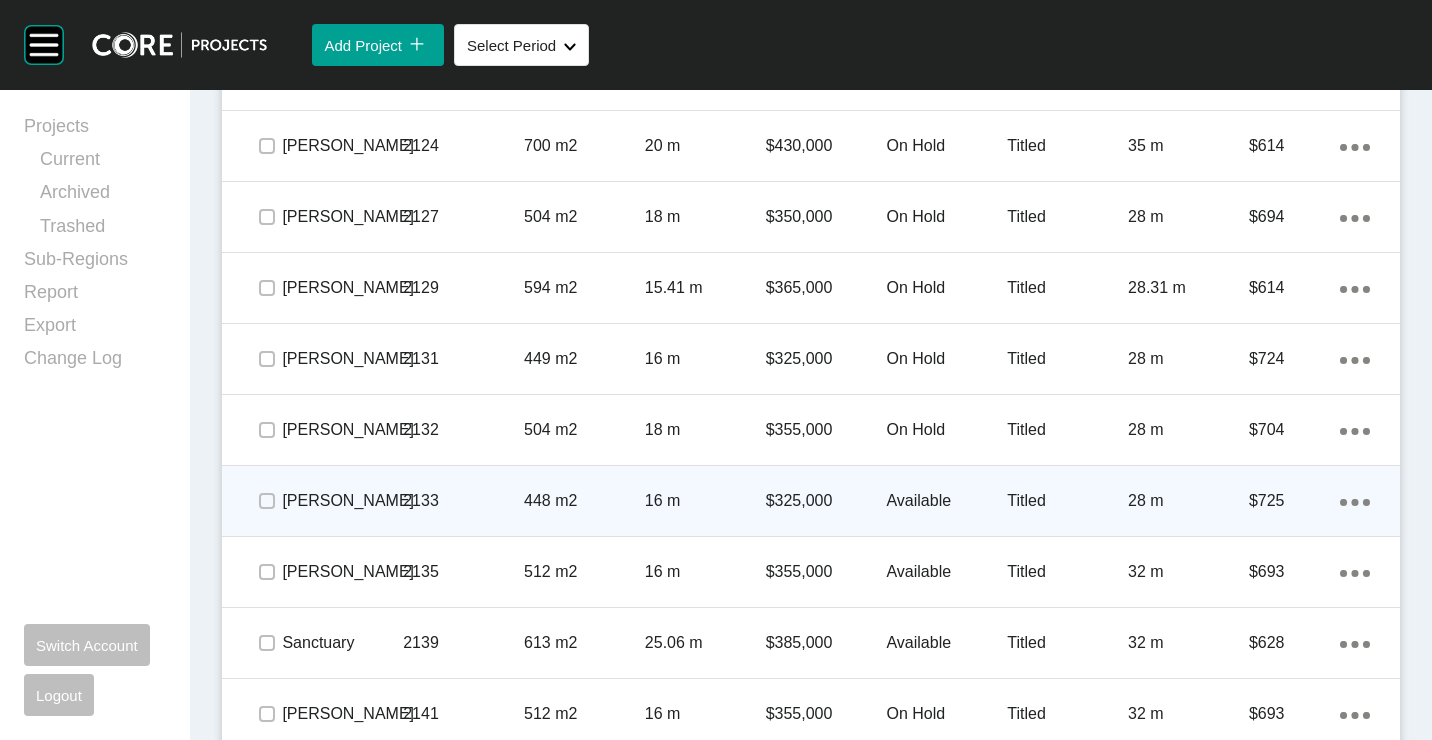 click on "16 m" at bounding box center (705, 501) 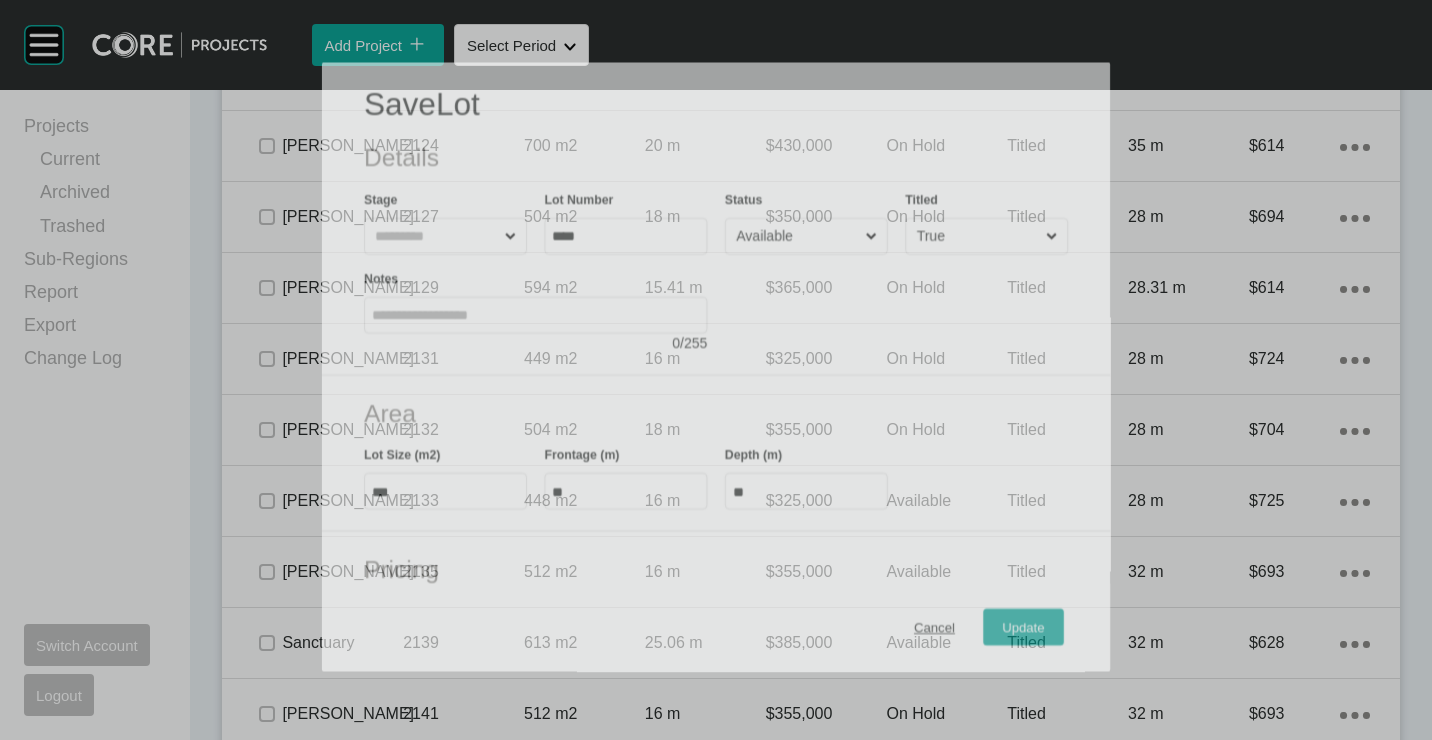 scroll, scrollTop: 5838, scrollLeft: 0, axis: vertical 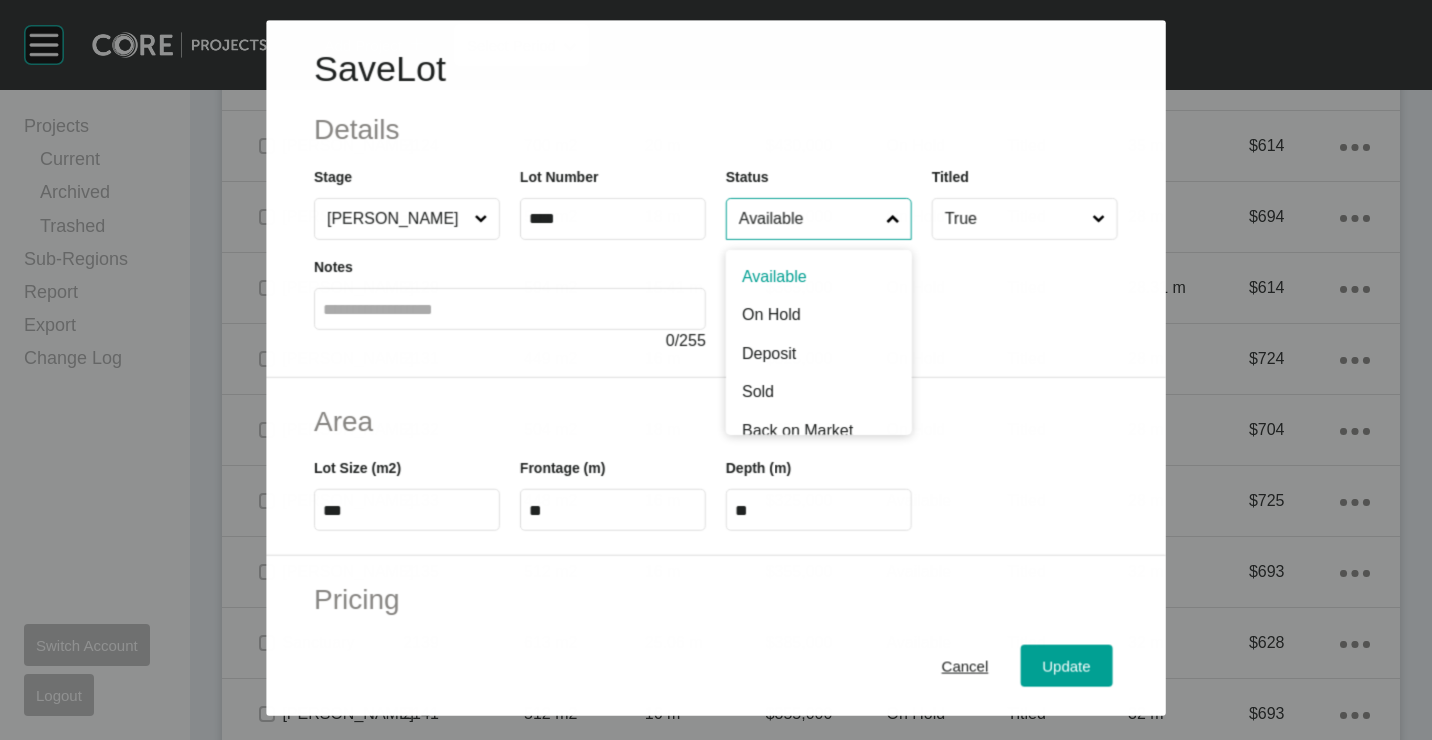 click on "Available" at bounding box center [808, 219] 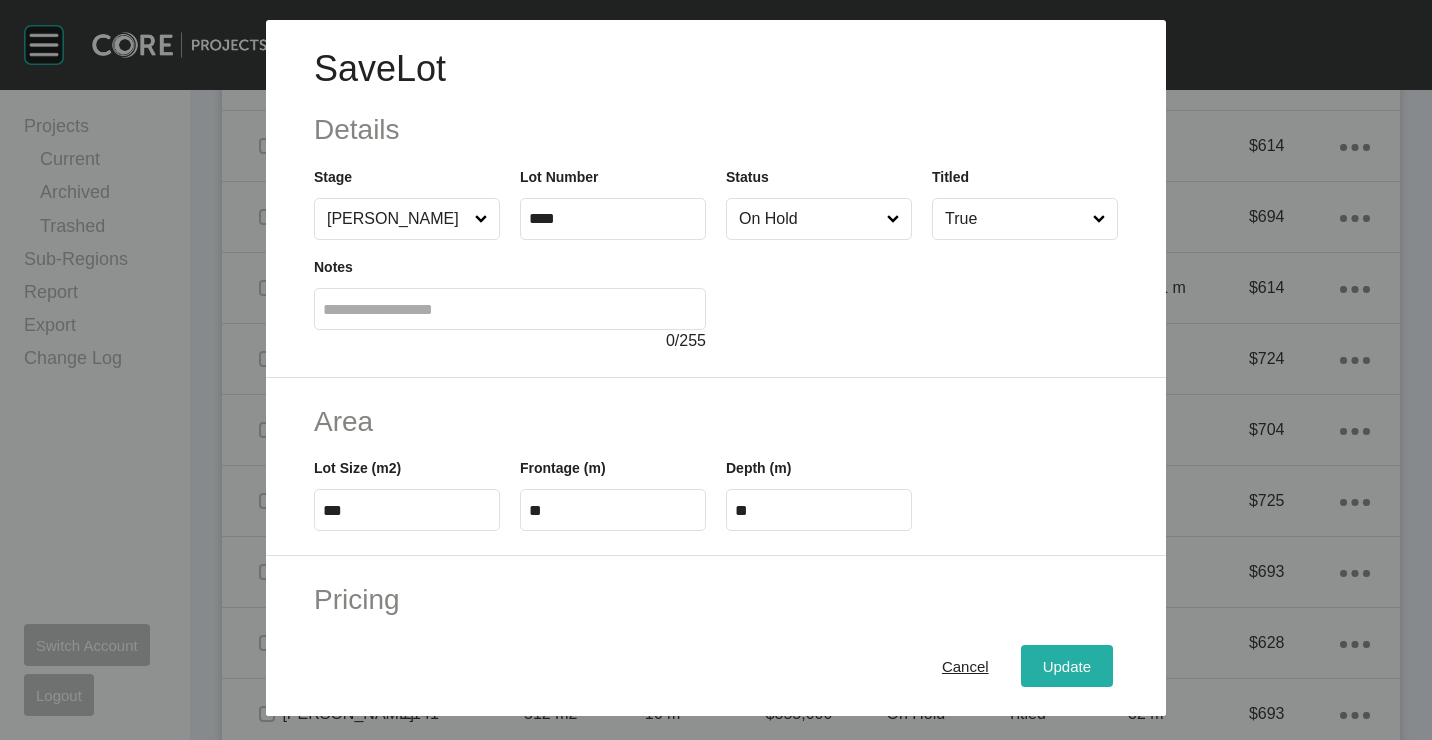click on "Update" at bounding box center (1067, 665) 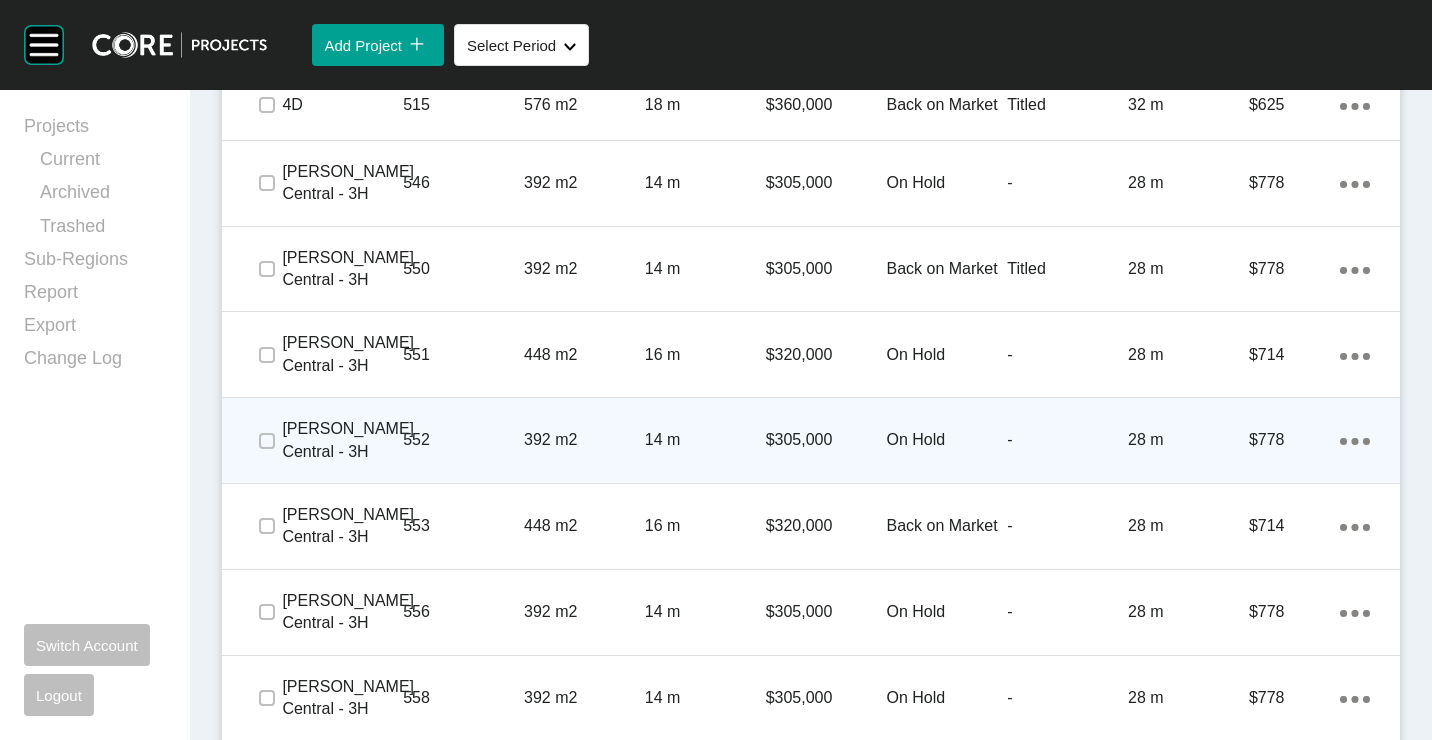 scroll, scrollTop: 1932, scrollLeft: 0, axis: vertical 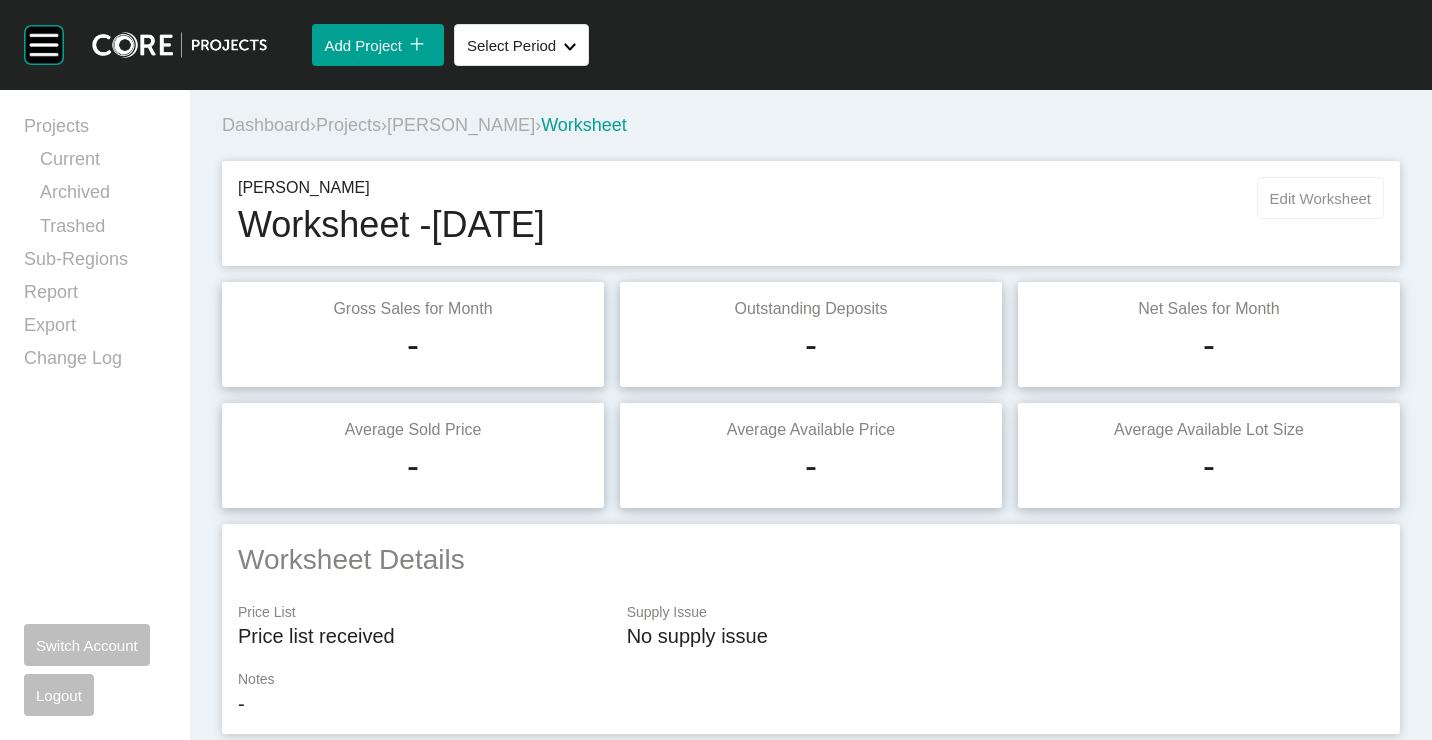 click on "Edit Worksheet" at bounding box center (1320, 198) 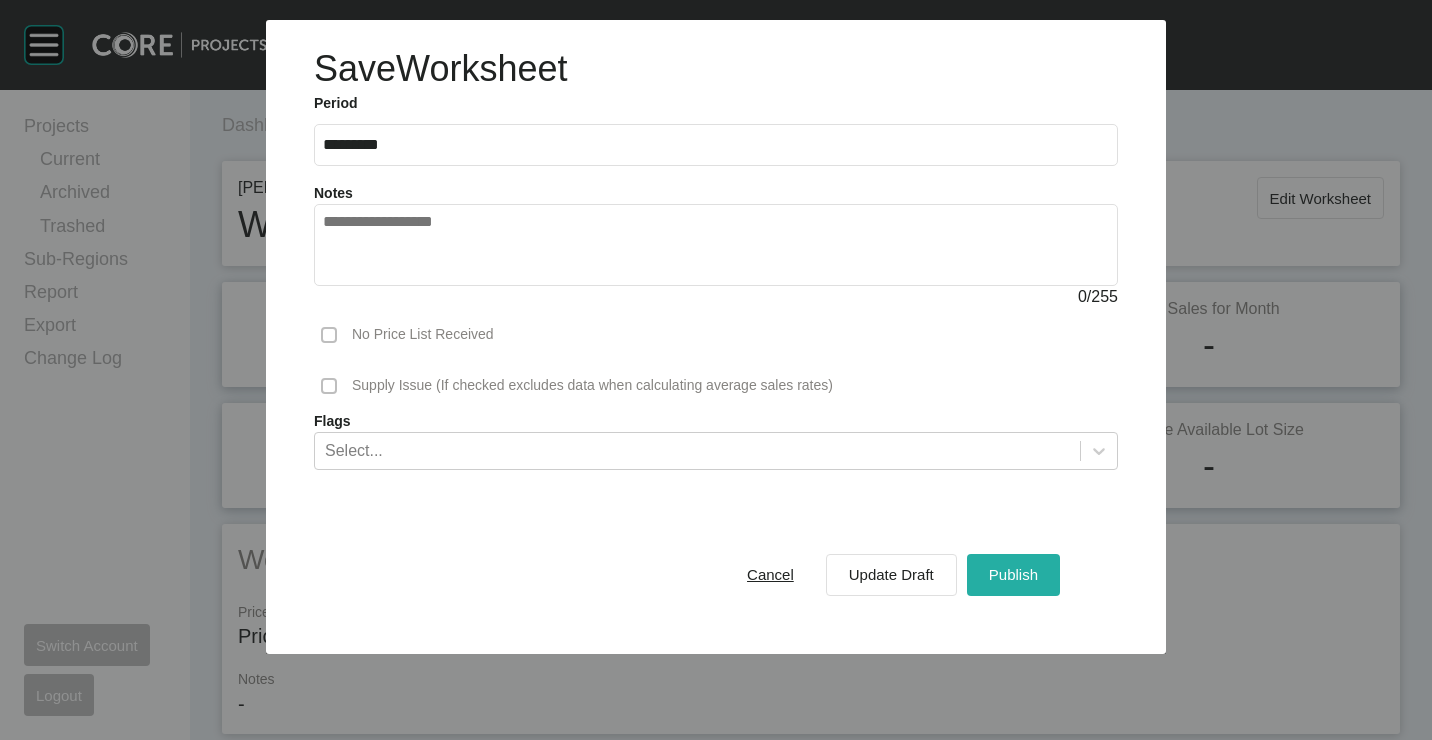 click on "Publish" at bounding box center (1013, 574) 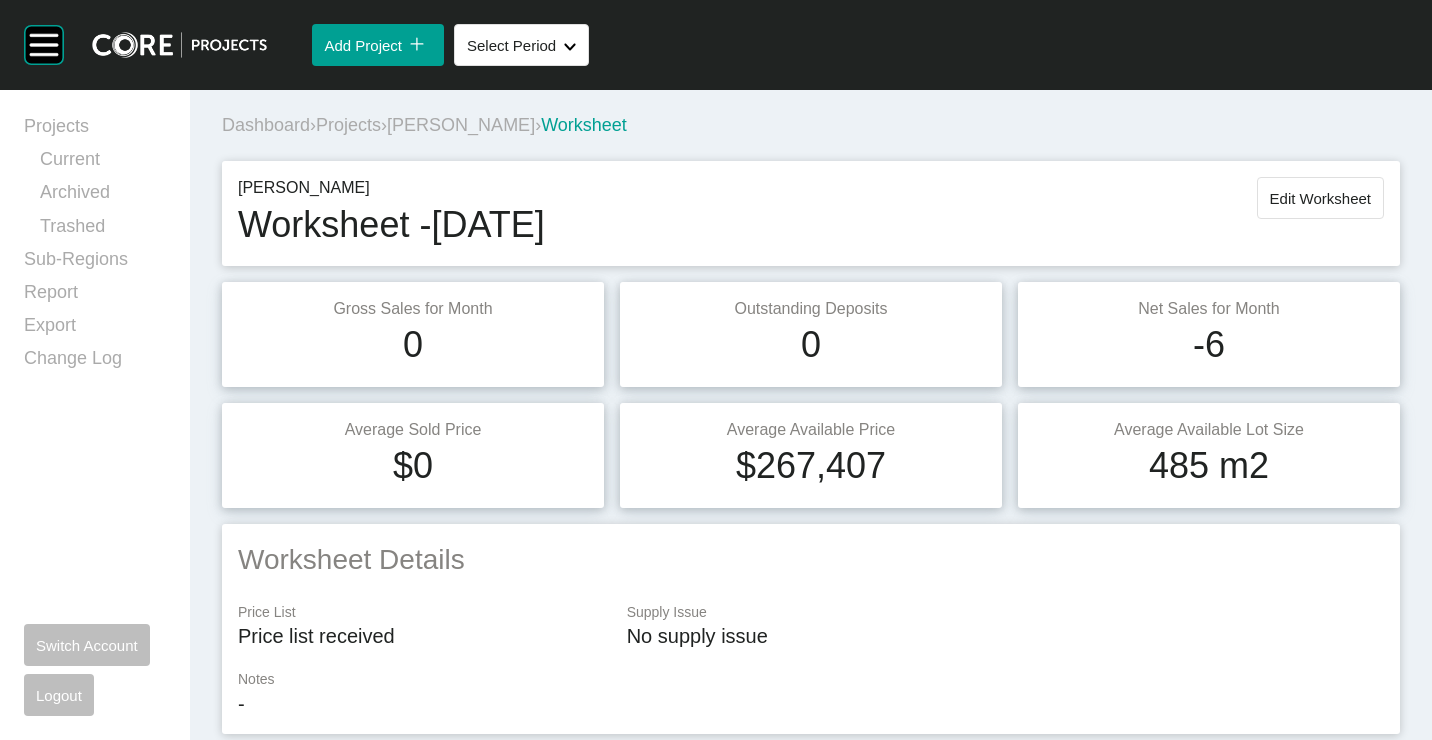 drag, startPoint x: 348, startPoint y: 127, endPoint x: 393, endPoint y: 89, distance: 58.898216 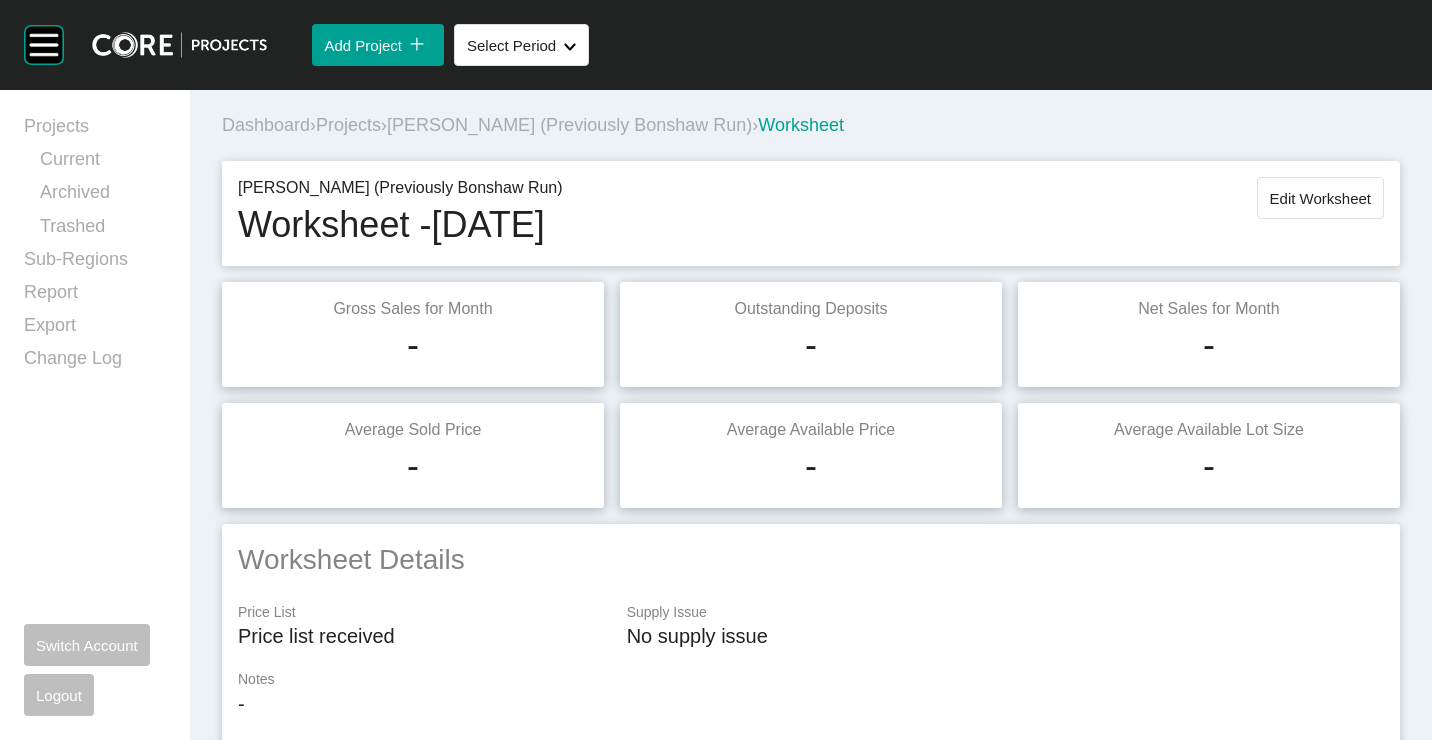 scroll, scrollTop: 0, scrollLeft: 0, axis: both 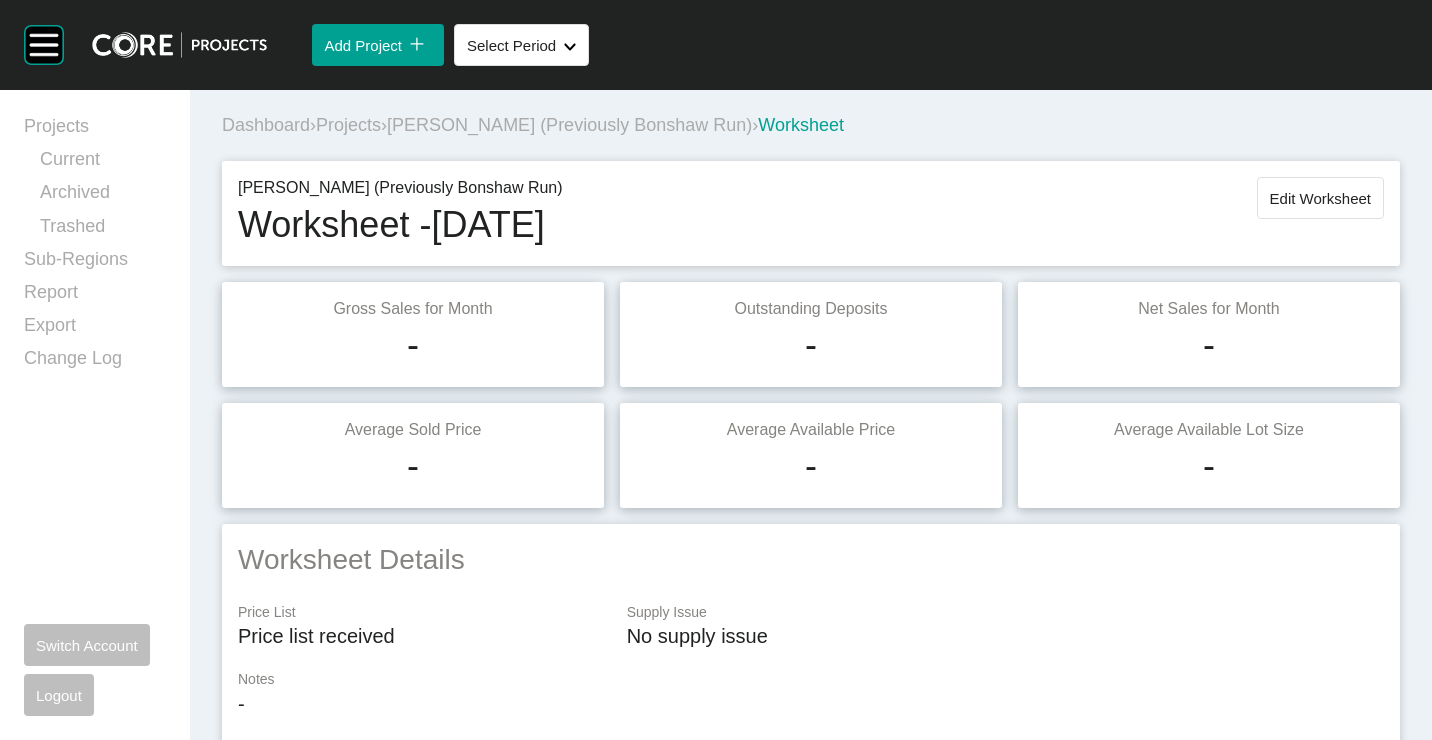 click on "Projects" at bounding box center [348, 125] 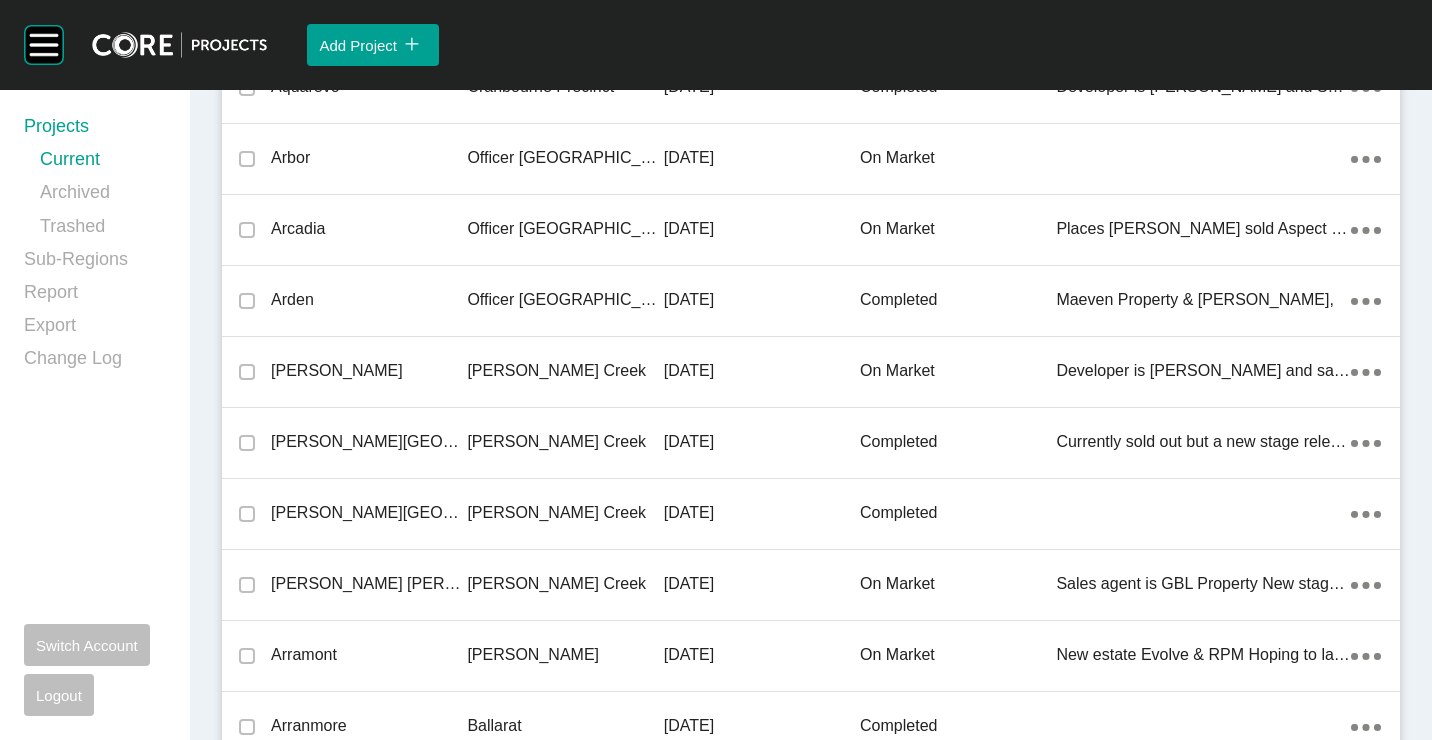 scroll, scrollTop: 15516, scrollLeft: 0, axis: vertical 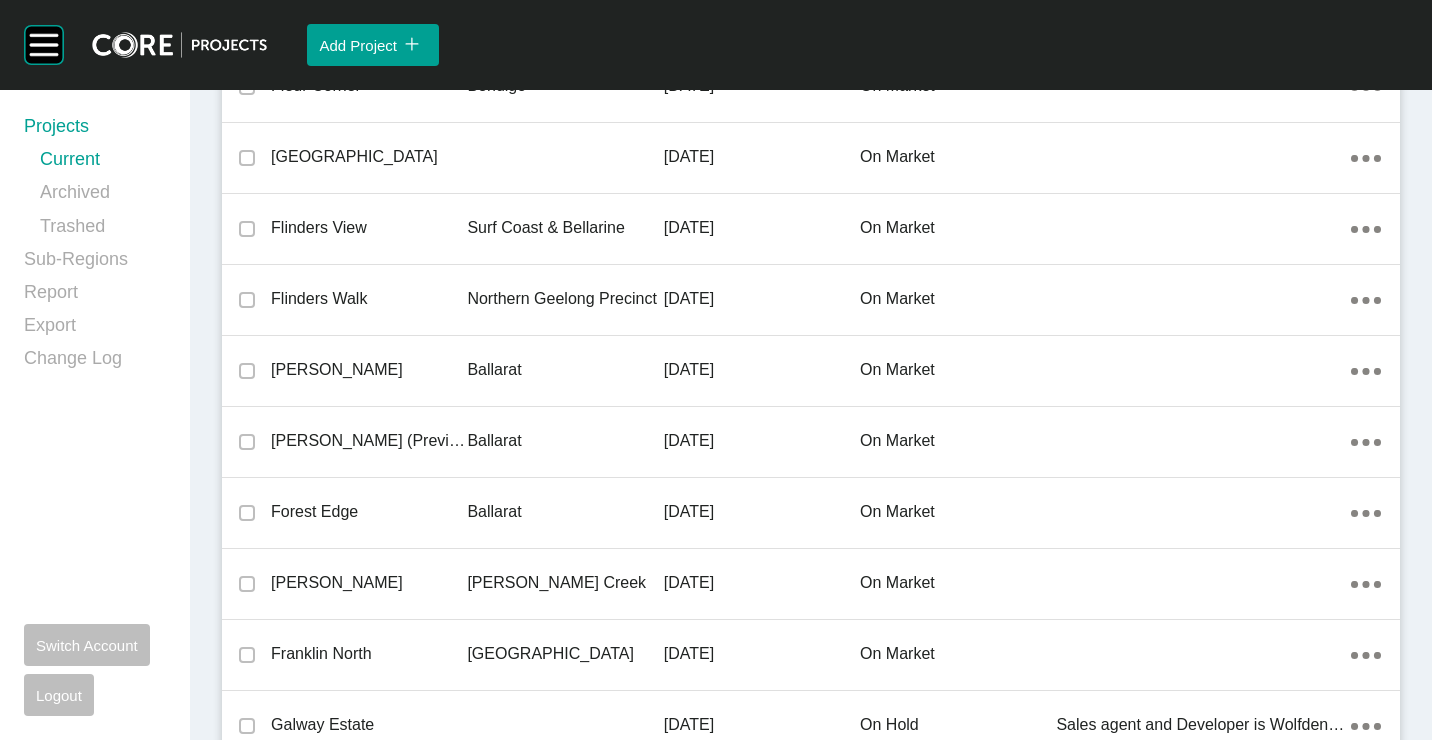 drag, startPoint x: 402, startPoint y: 365, endPoint x: 420, endPoint y: 372, distance: 19.313208 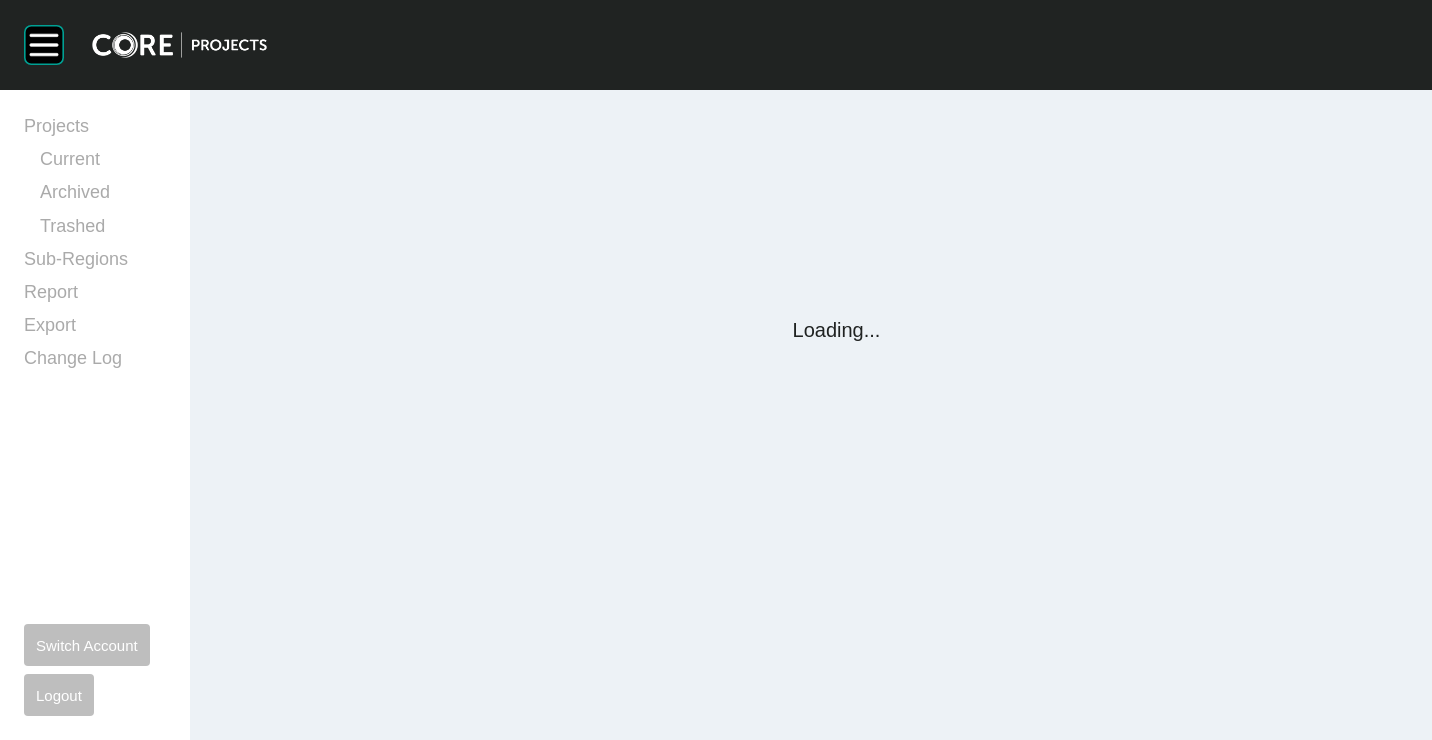 scroll, scrollTop: 0, scrollLeft: 0, axis: both 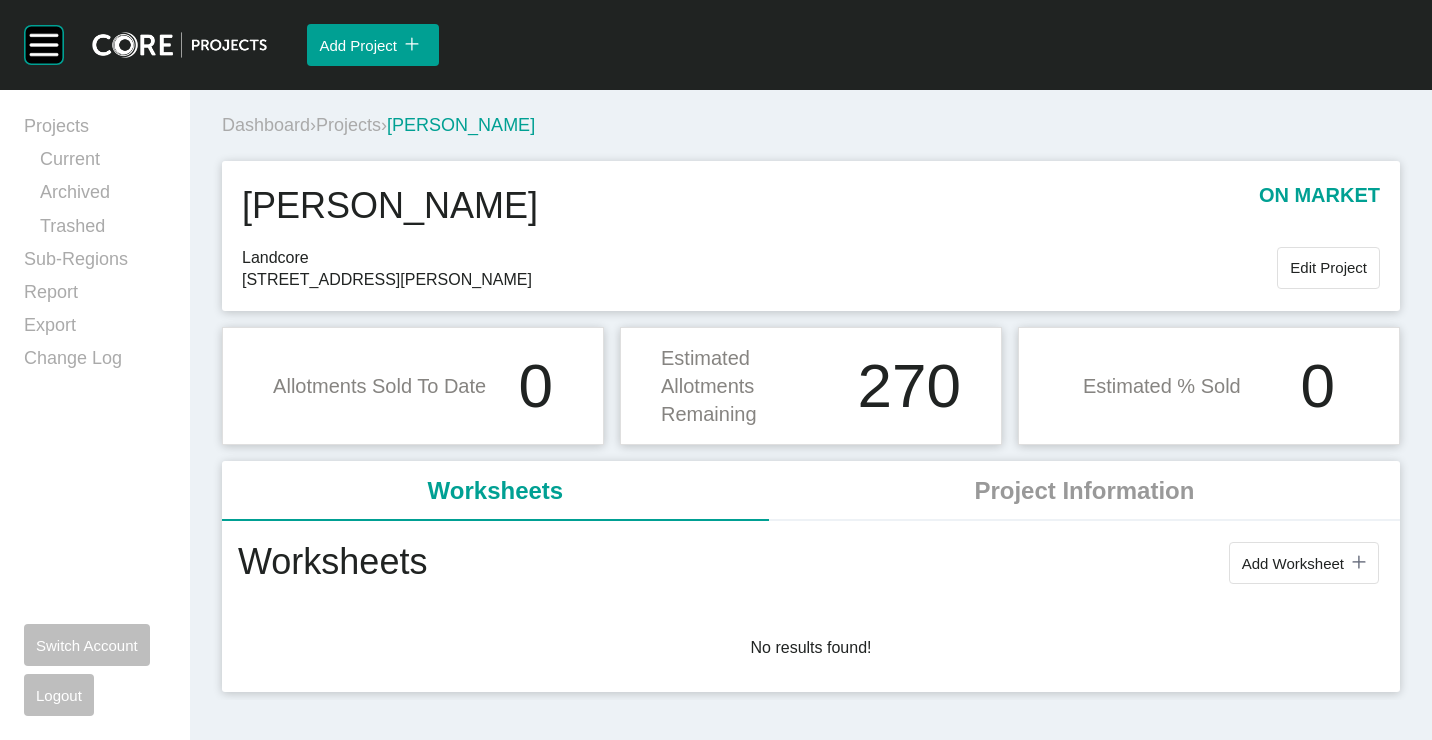 click on "Projects" at bounding box center [348, 125] 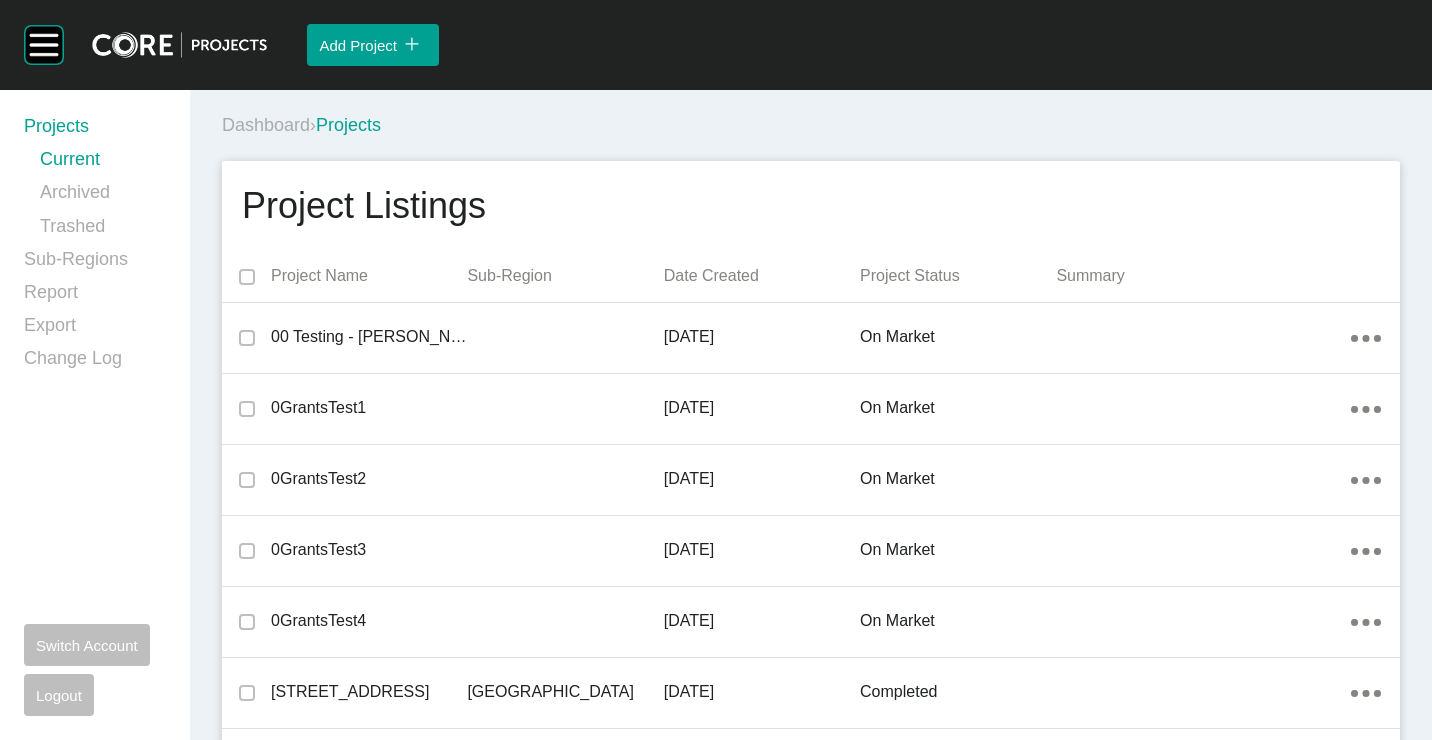 scroll, scrollTop: 15516, scrollLeft: 0, axis: vertical 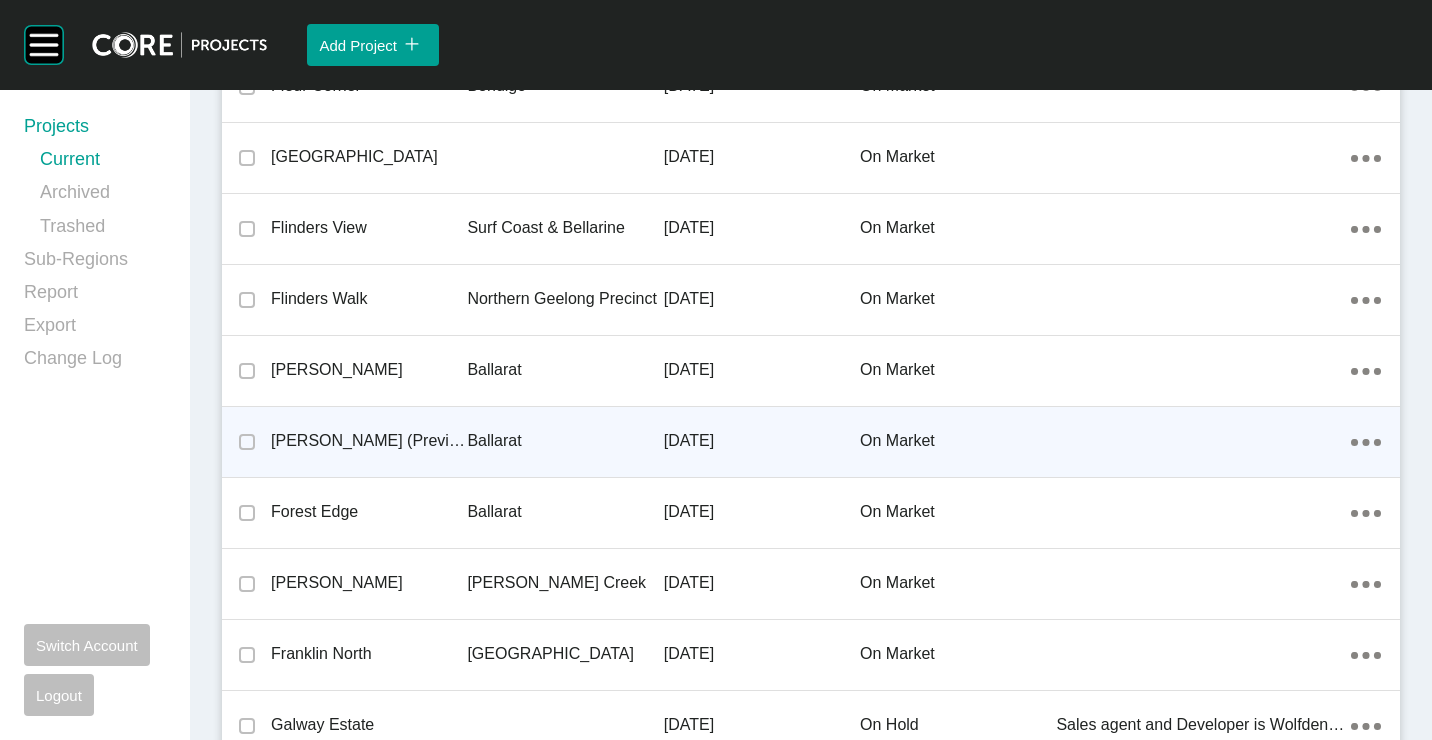 click on "[PERSON_NAME] (Previously Bonshaw Run)" at bounding box center (369, 441) 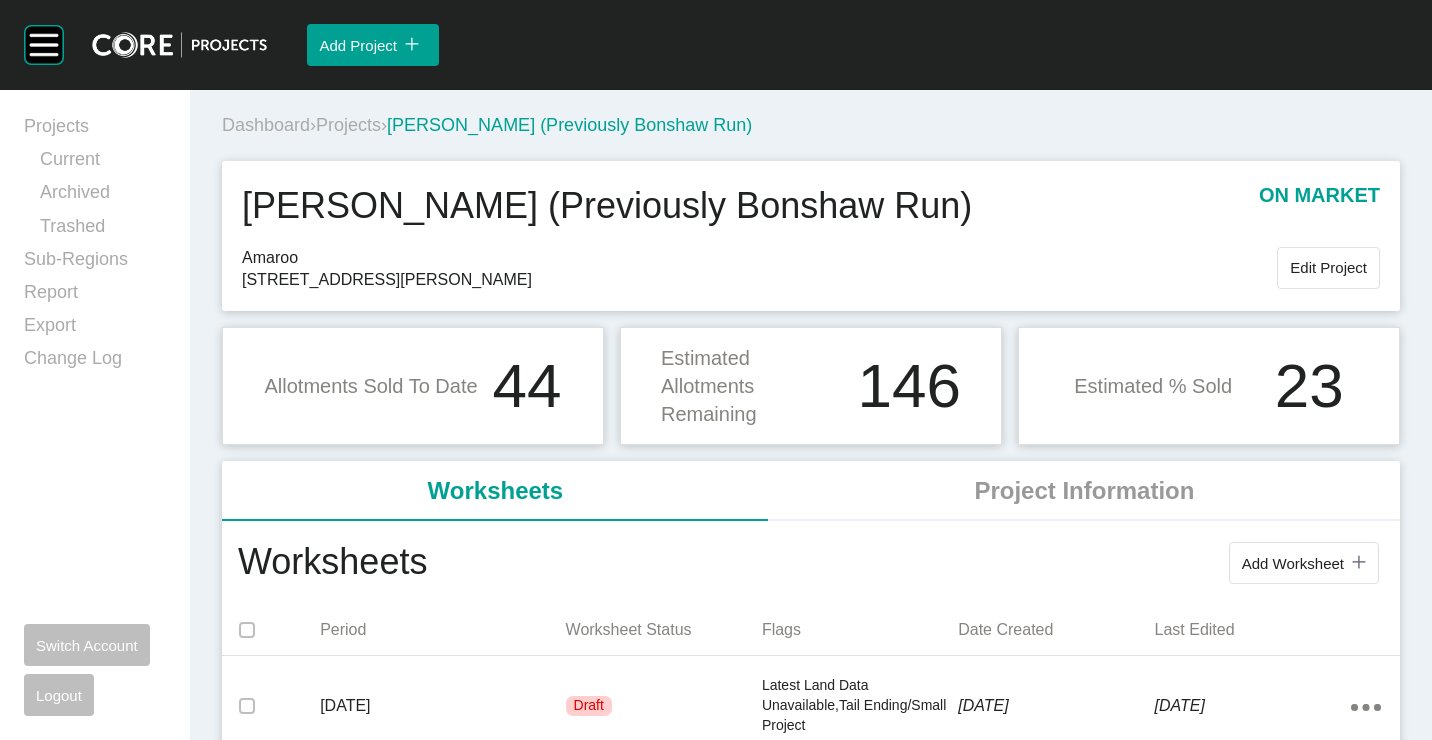 scroll, scrollTop: 200, scrollLeft: 0, axis: vertical 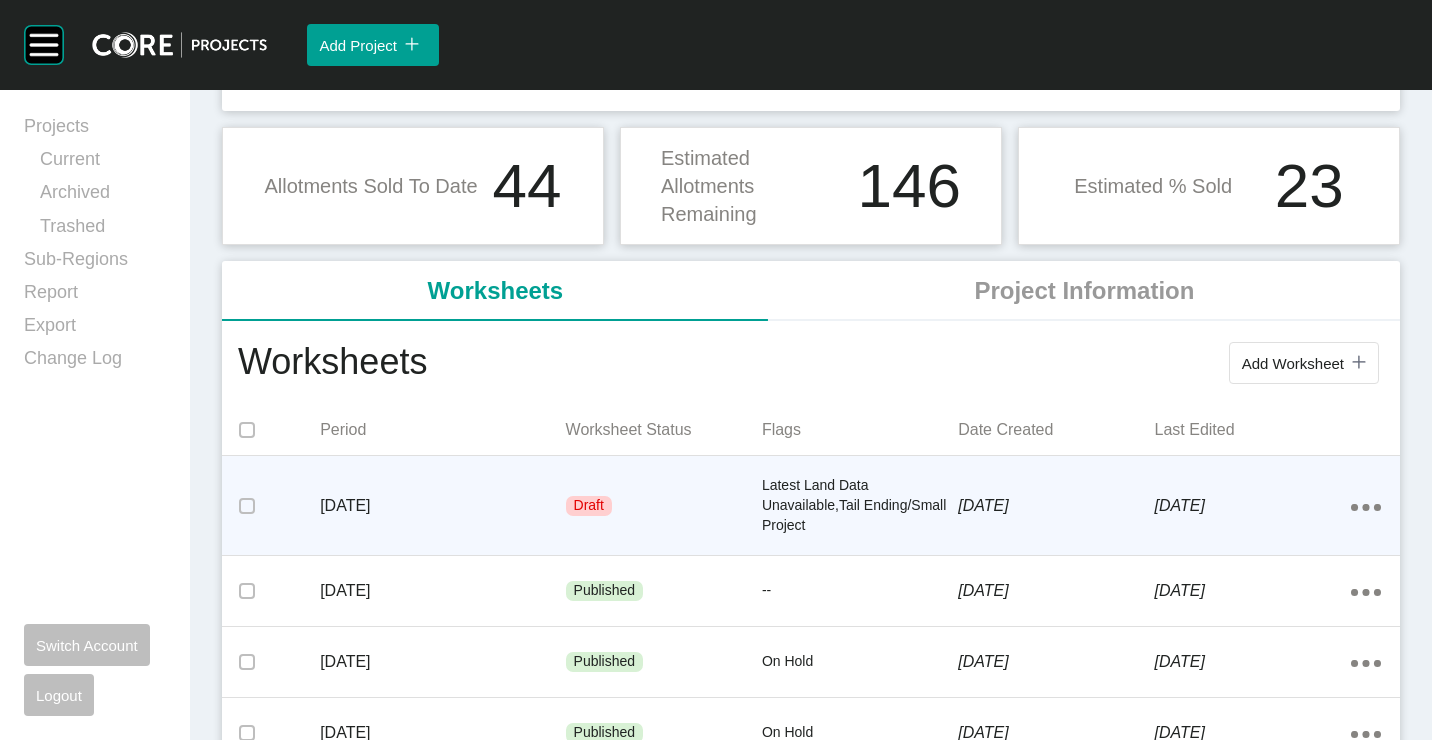 click on "Latest Land Data Unavailable,Tail Ending/Small Project" at bounding box center (860, 505) 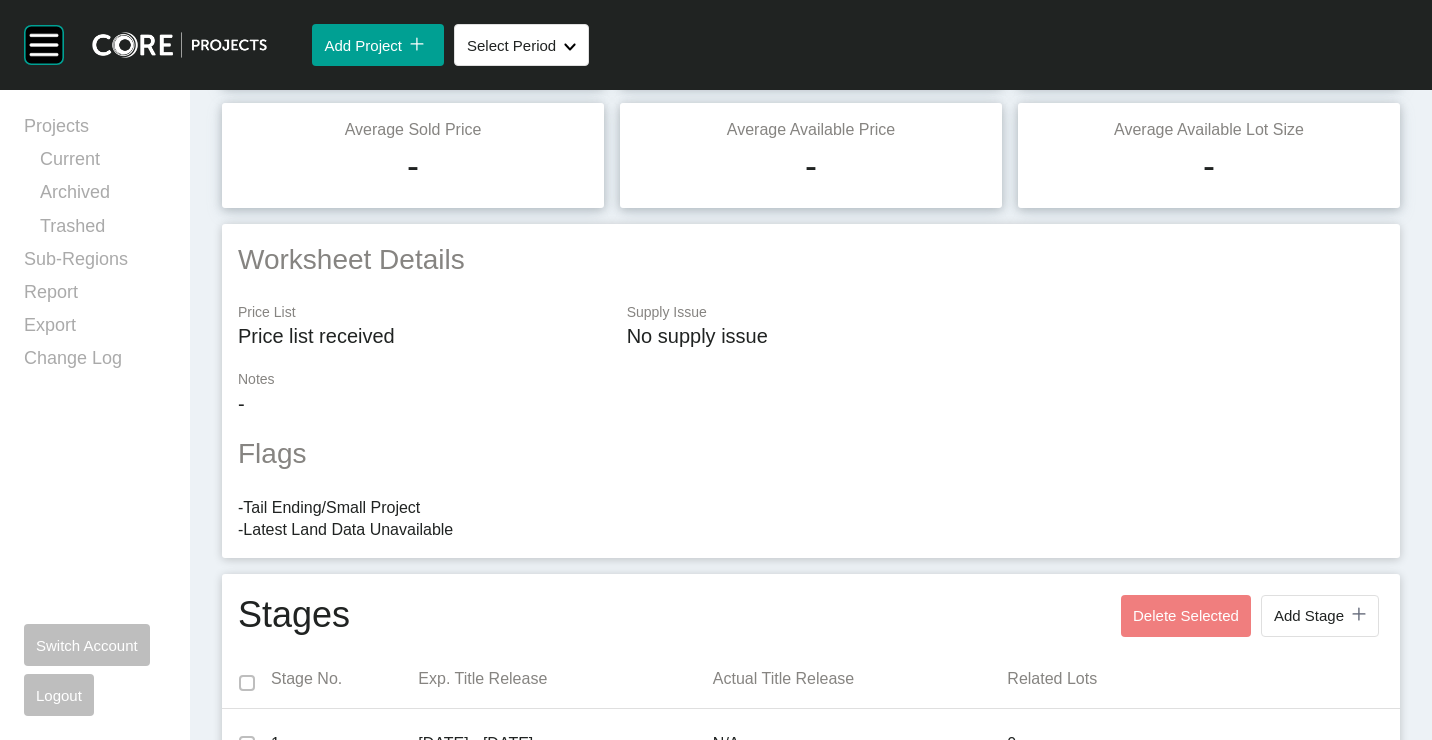 scroll, scrollTop: 0, scrollLeft: 0, axis: both 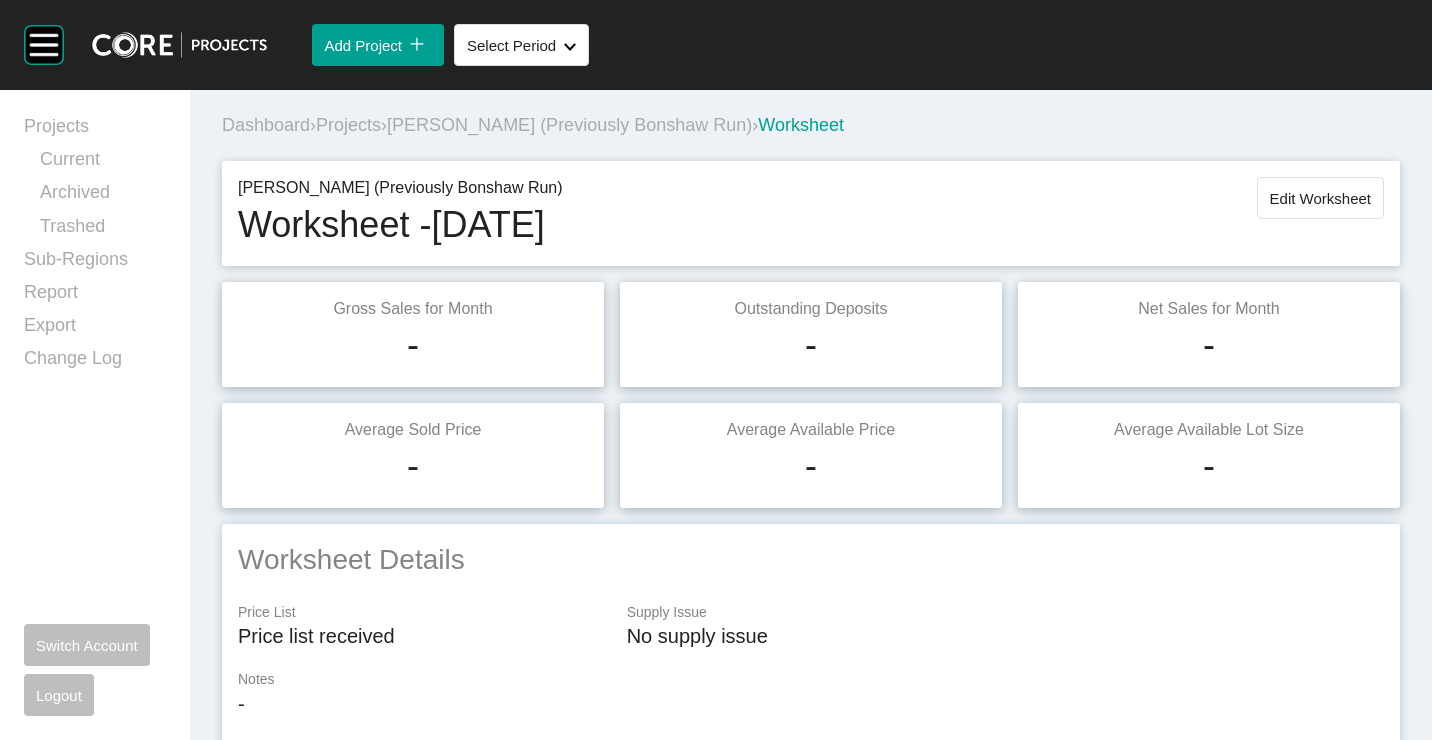 click on "Edit Worksheet" at bounding box center [1320, 198] 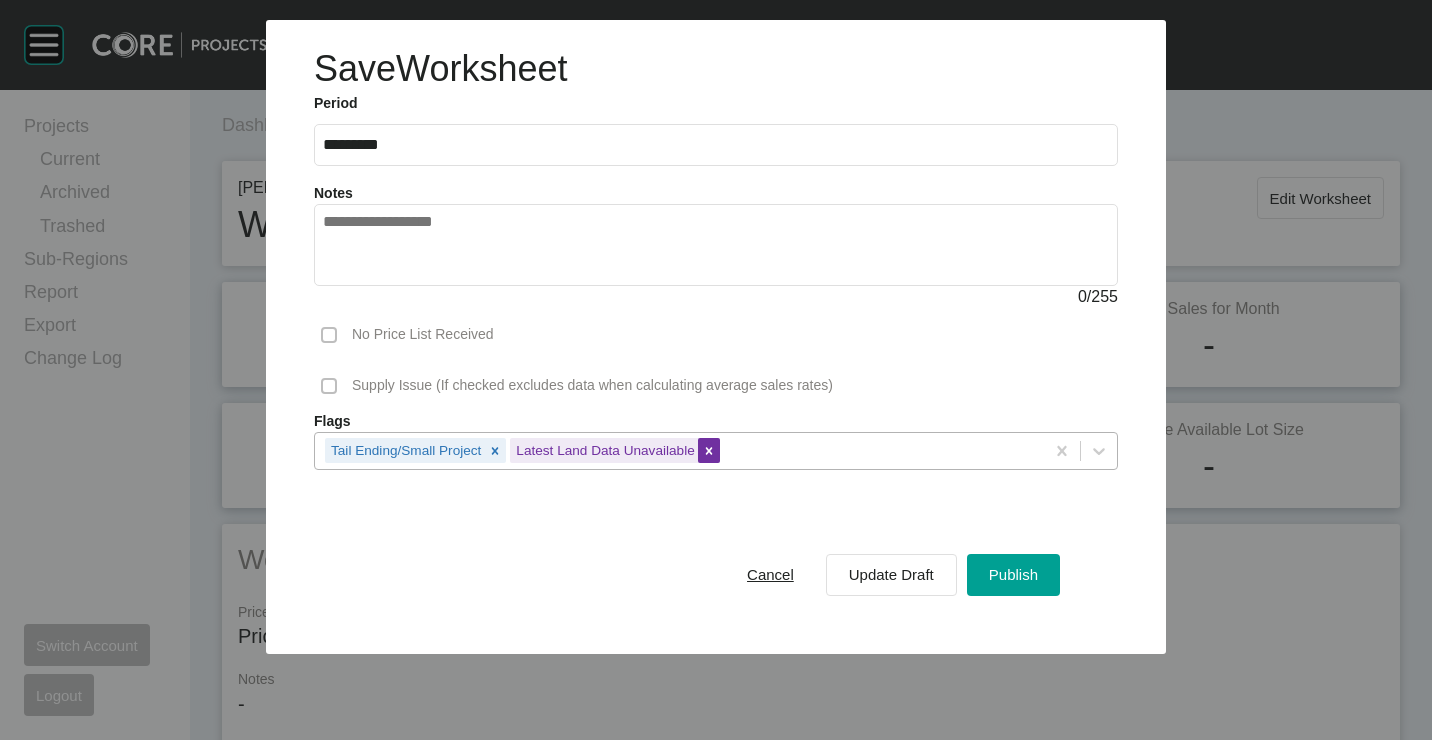 click 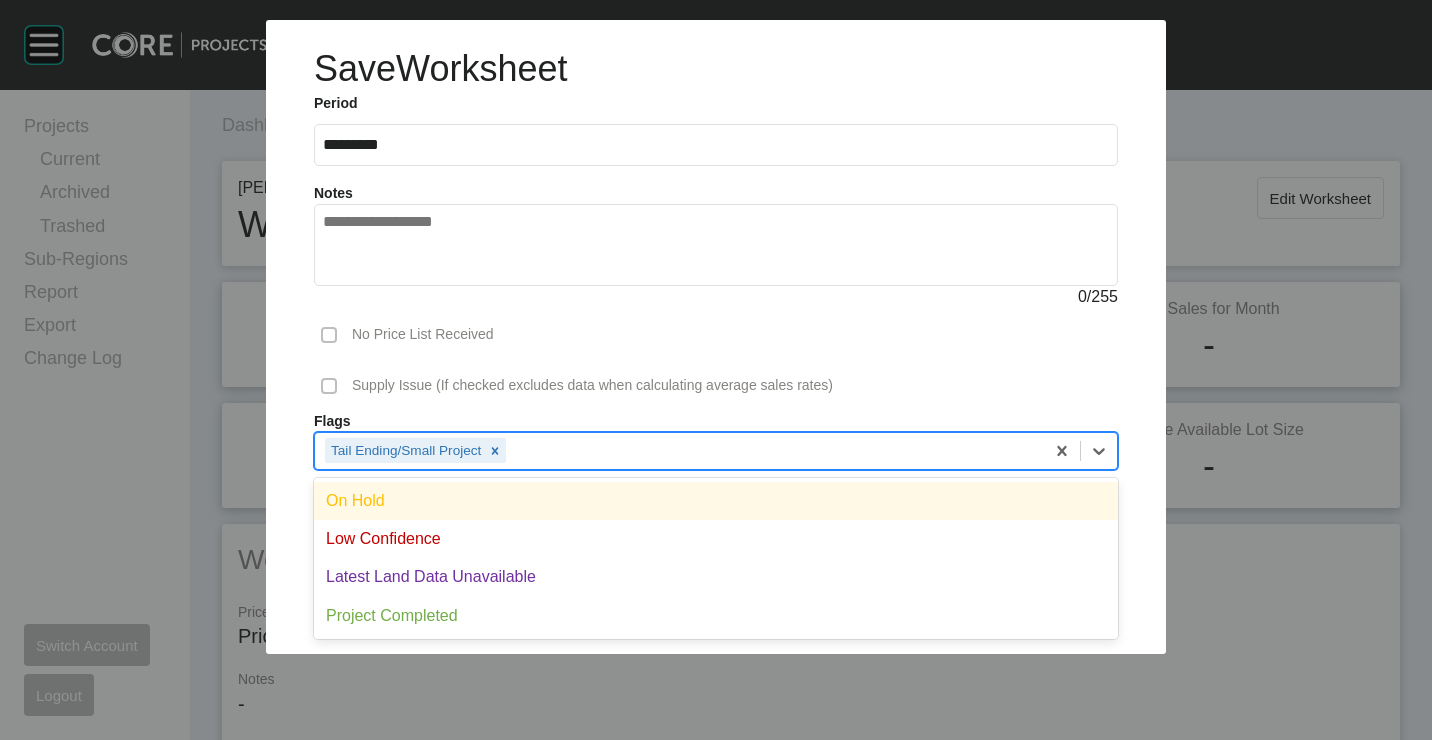 click on "Tail Ending/Small Project" at bounding box center [679, 450] 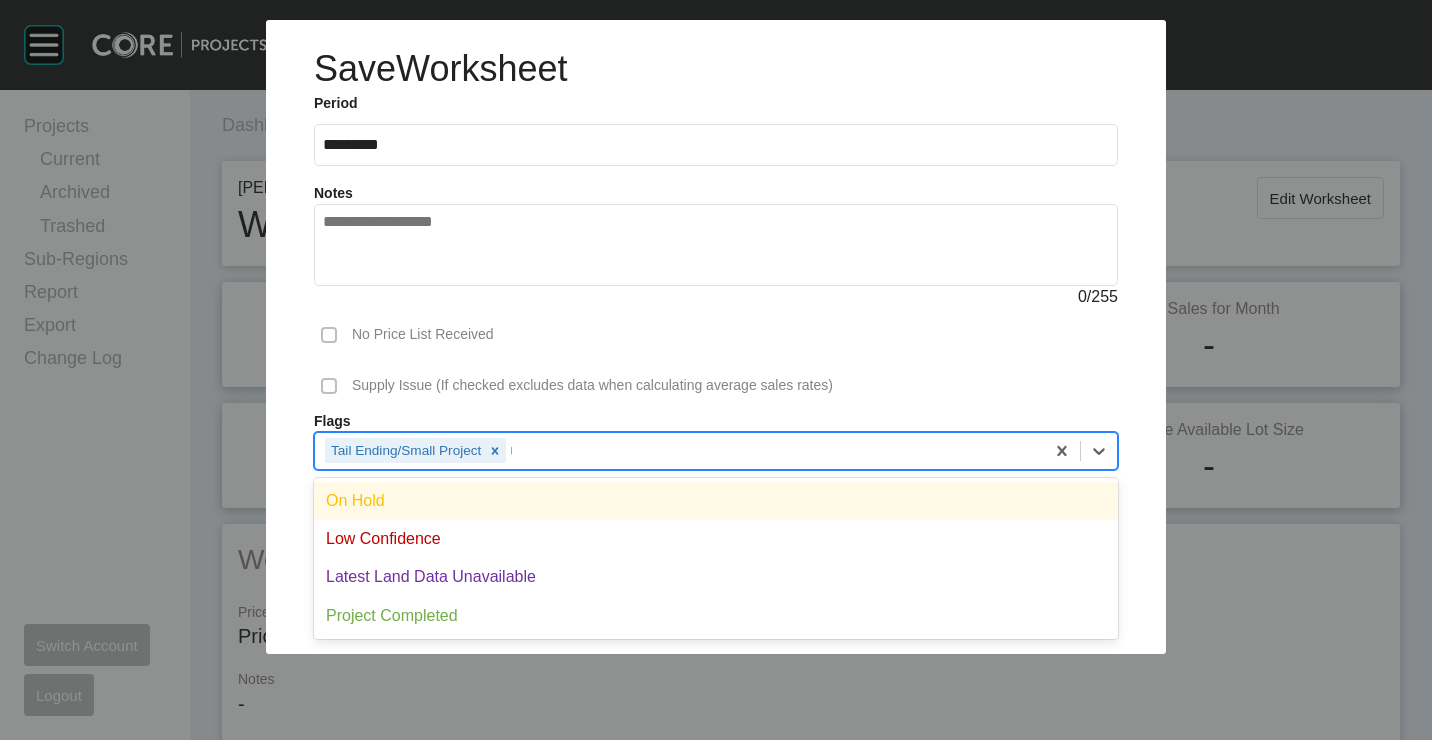type on "**" 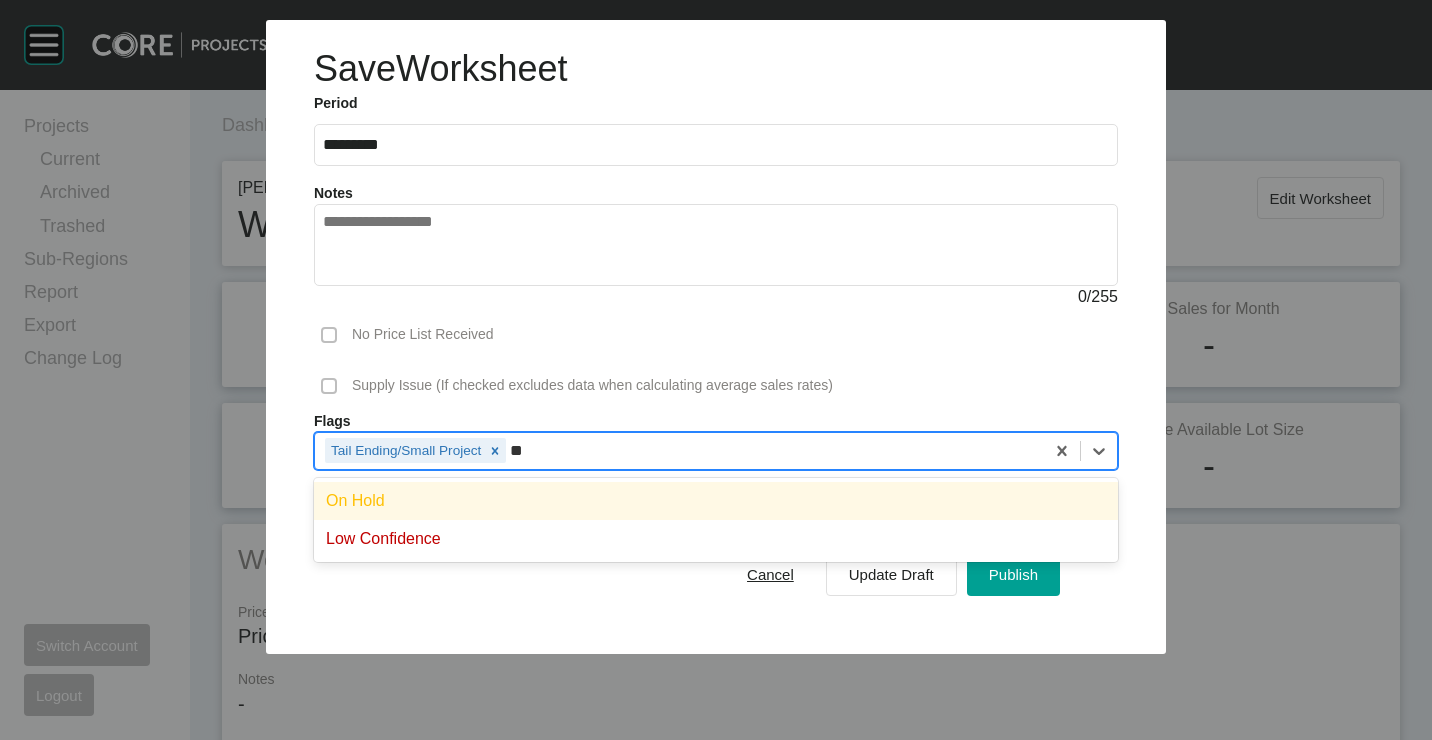 click on "On Hold" at bounding box center (716, 501) 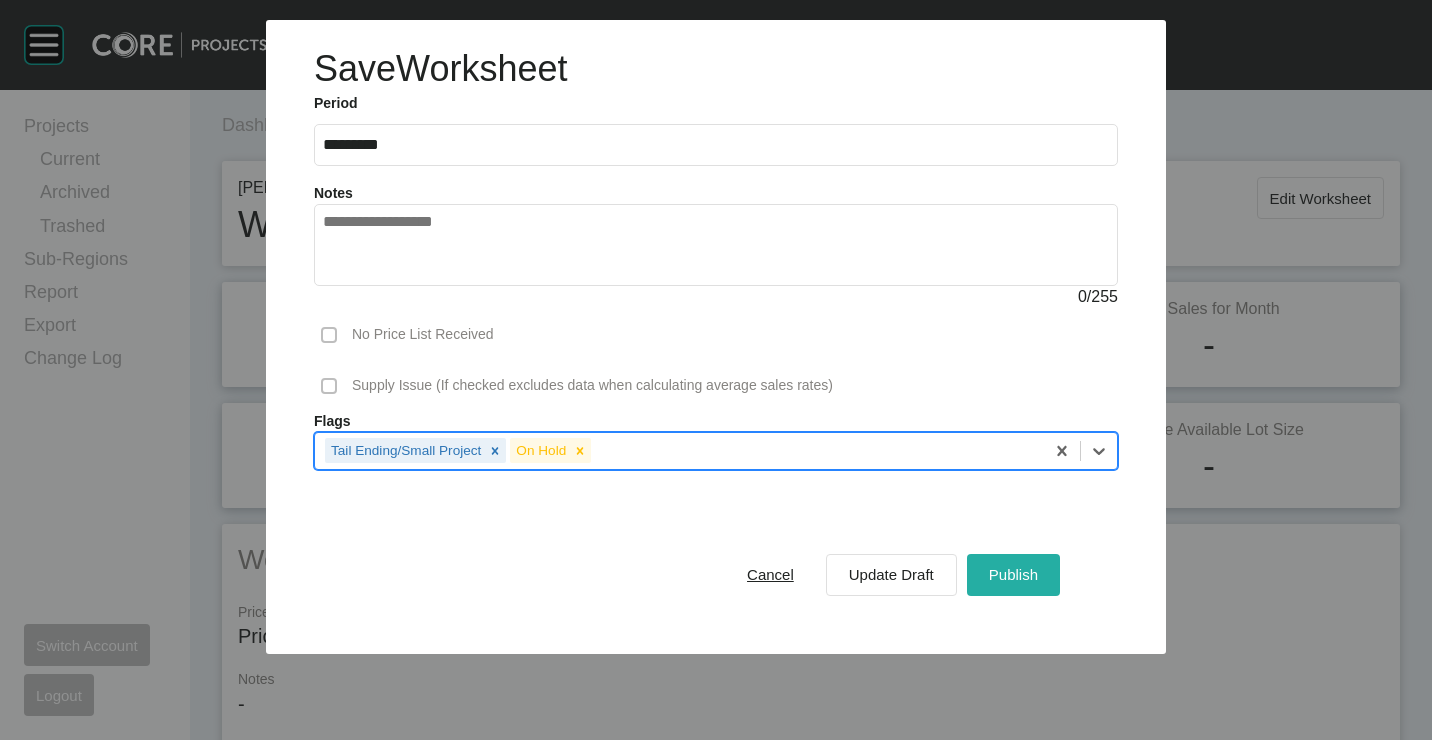 click on "Publish" at bounding box center (1013, 574) 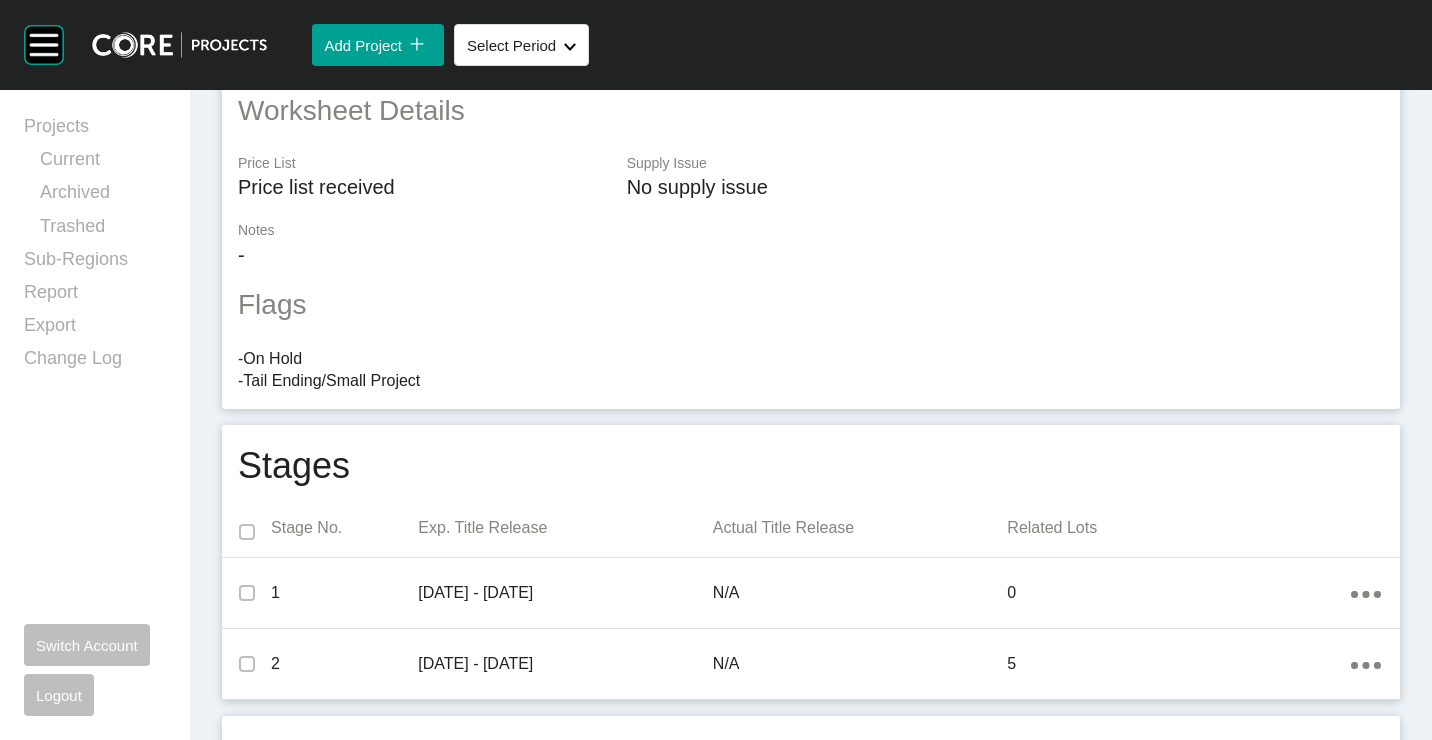 scroll, scrollTop: 0, scrollLeft: 0, axis: both 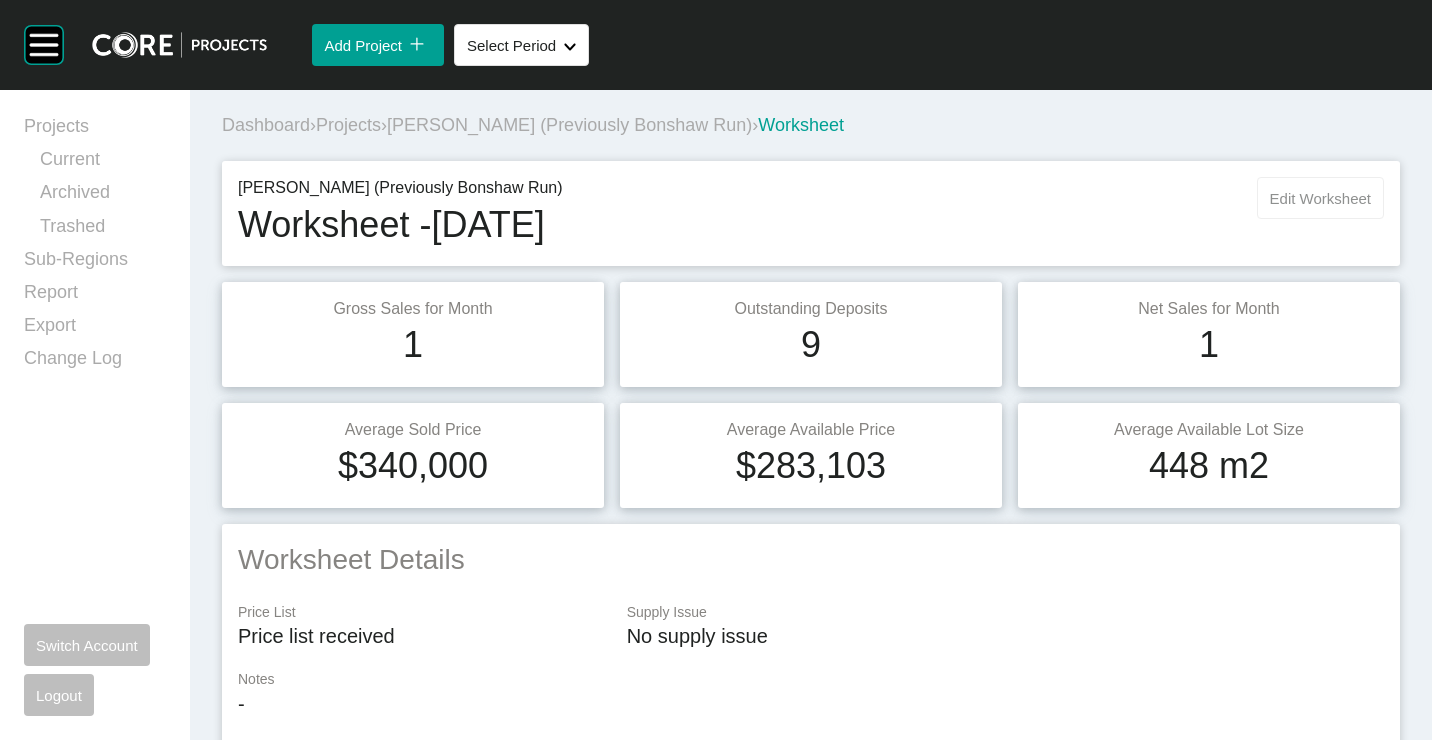 click on "Edit Worksheet" at bounding box center (1320, 198) 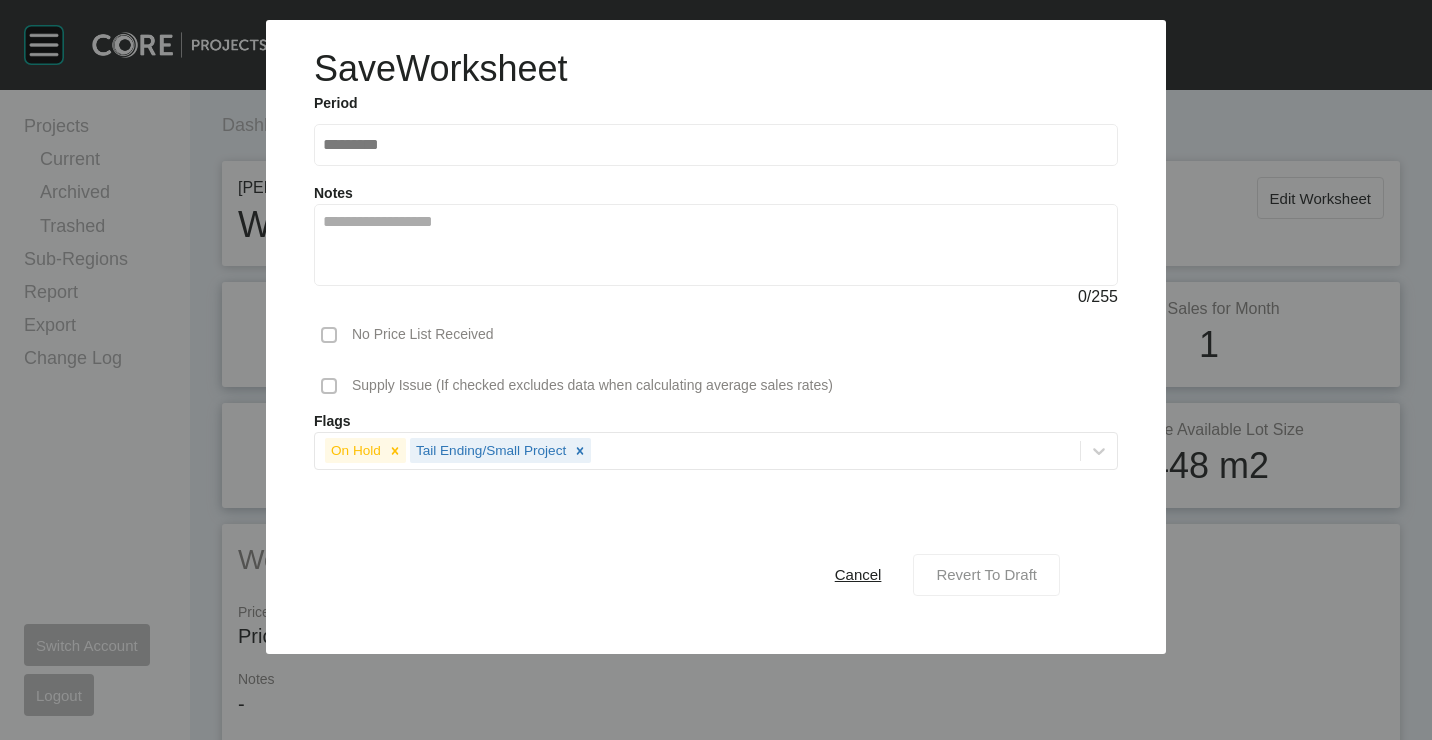 click on "Revert To Draft" at bounding box center [986, 574] 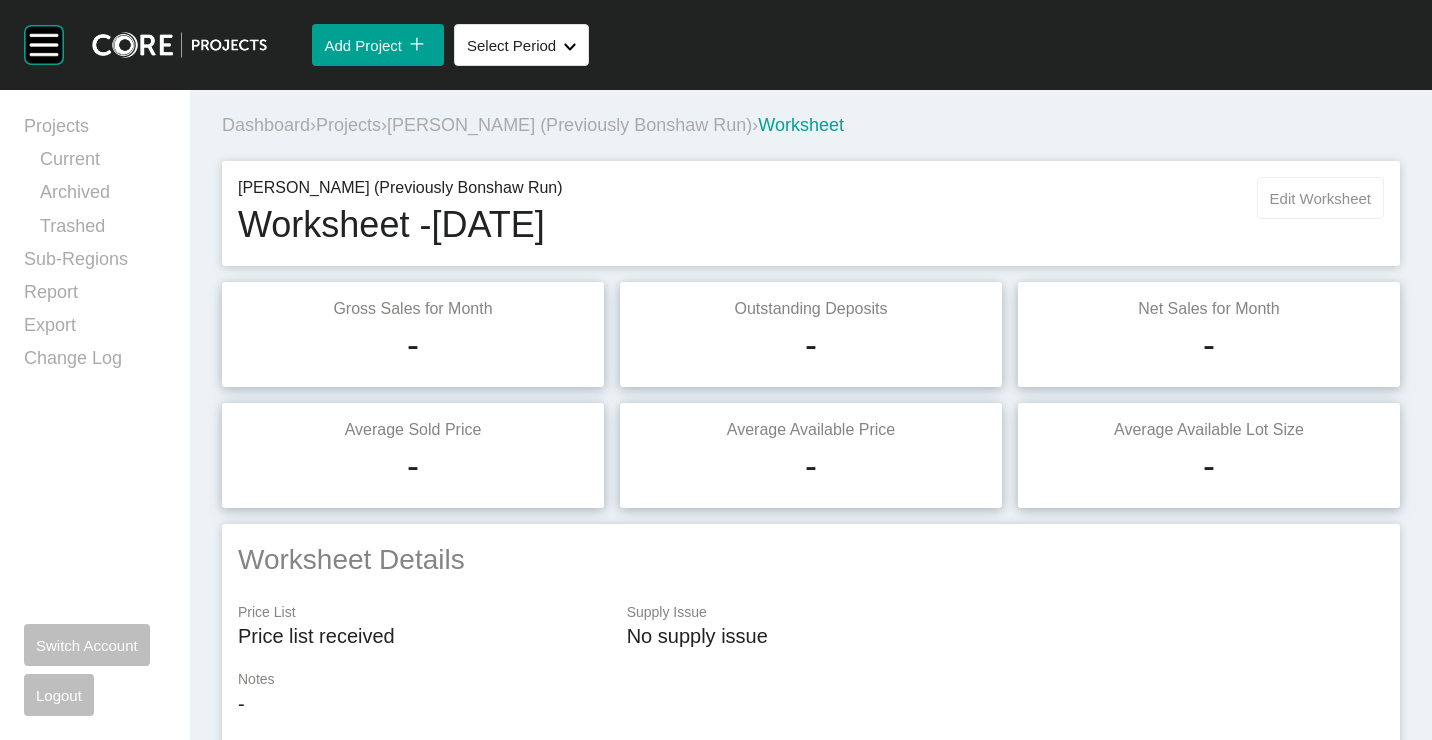 click on "Edit Worksheet" at bounding box center (1320, 198) 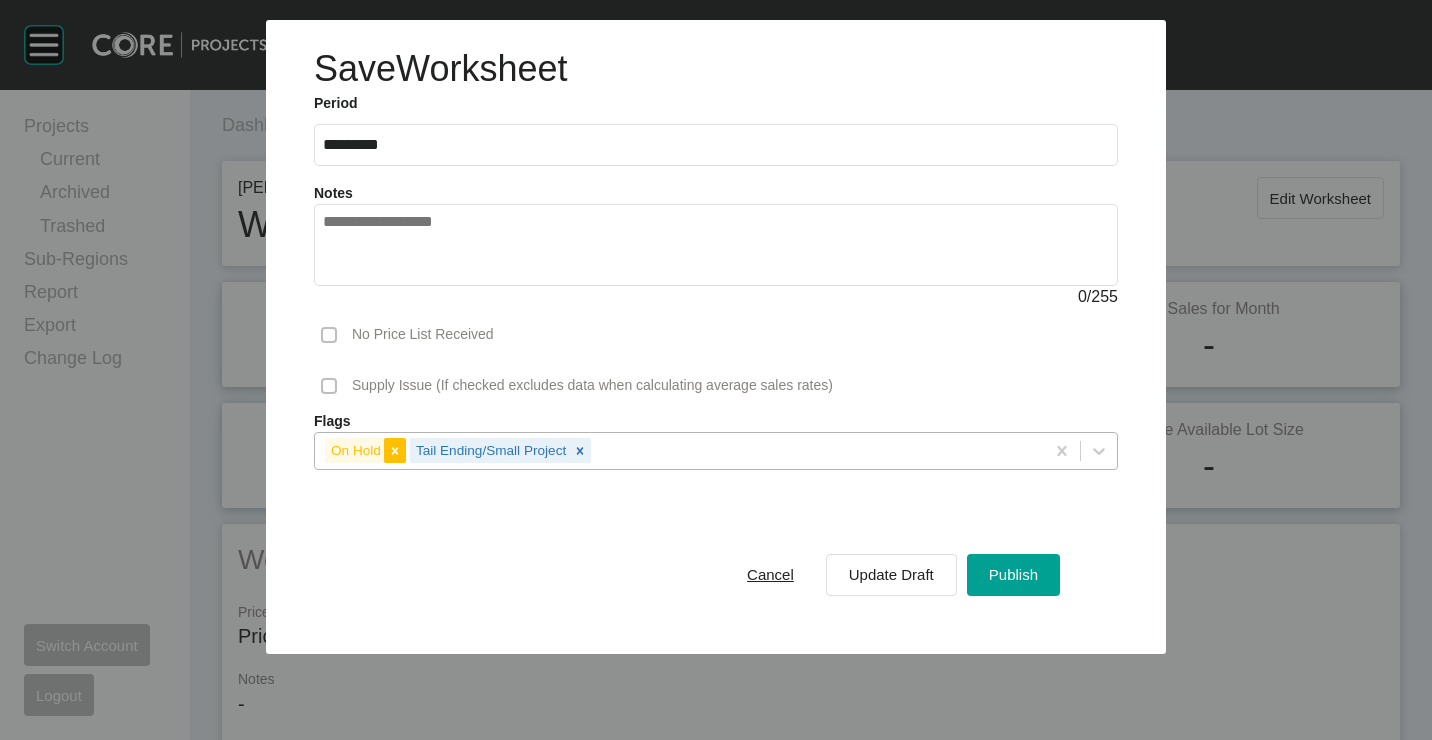 click 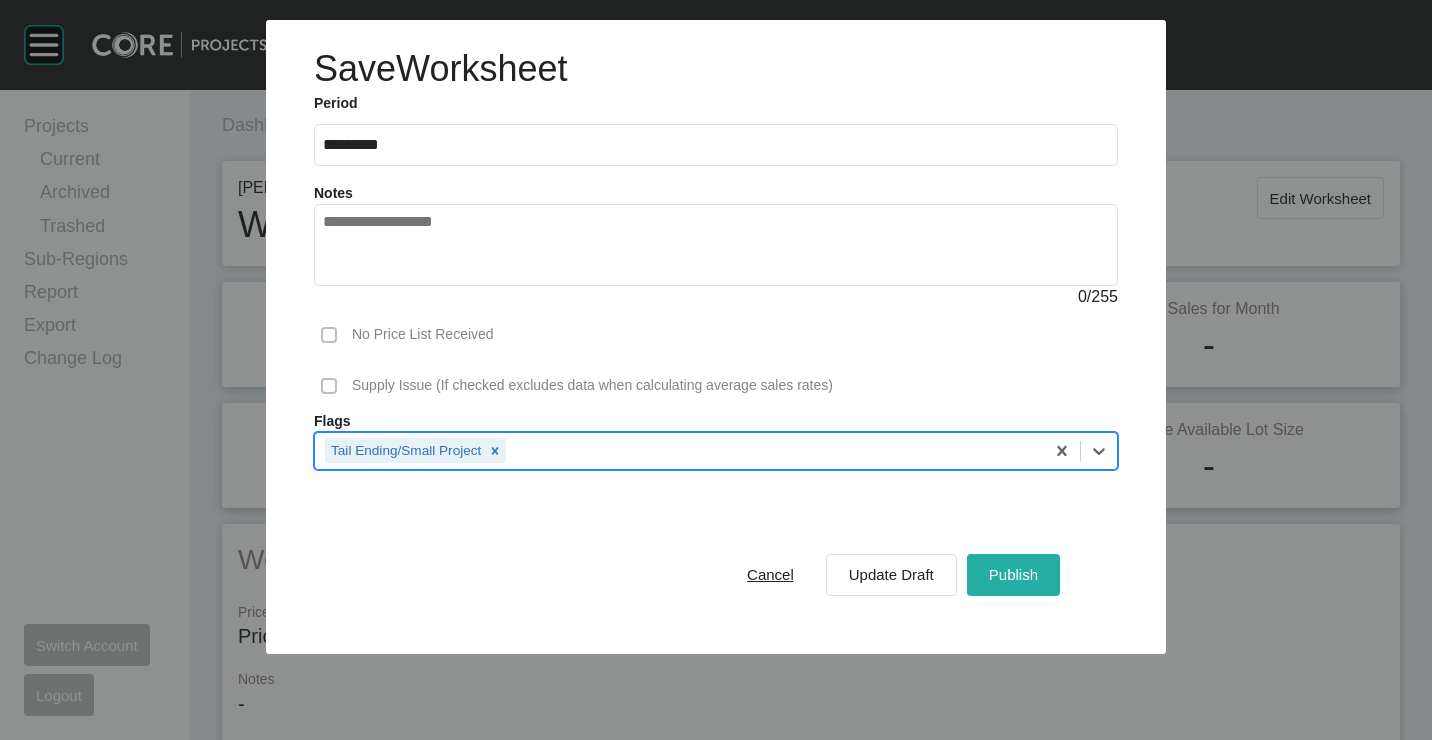click on "Publish" at bounding box center [1013, 574] 